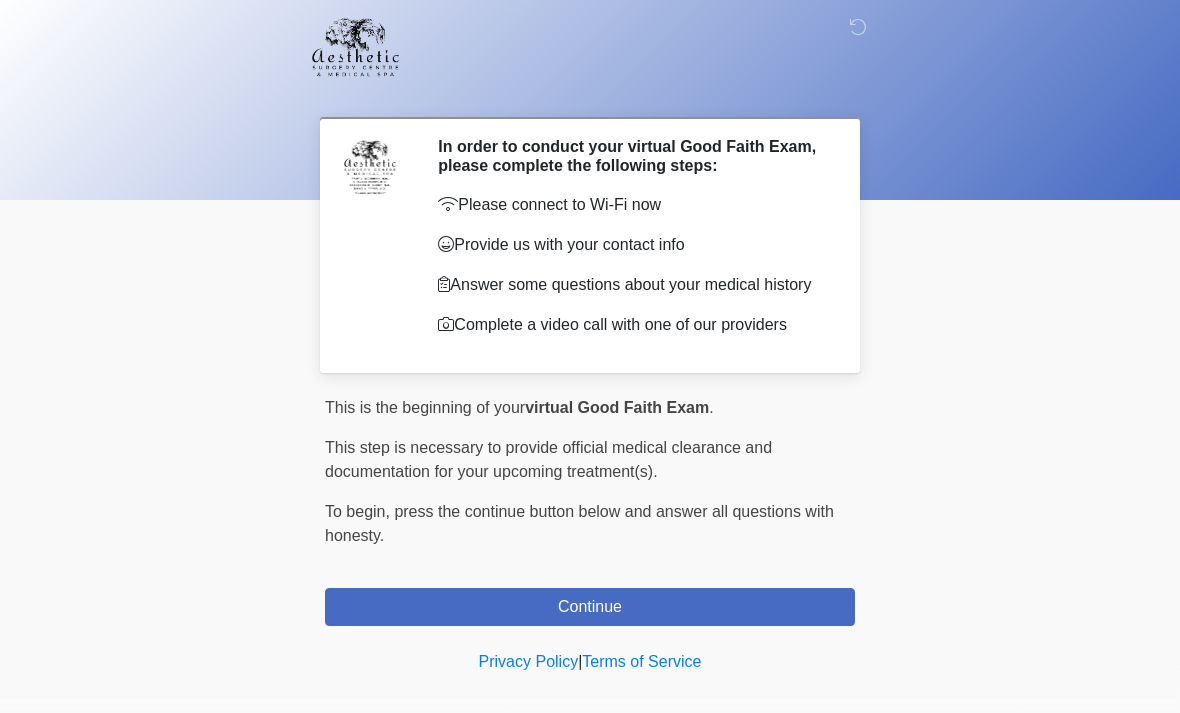 scroll, scrollTop: 0, scrollLeft: 0, axis: both 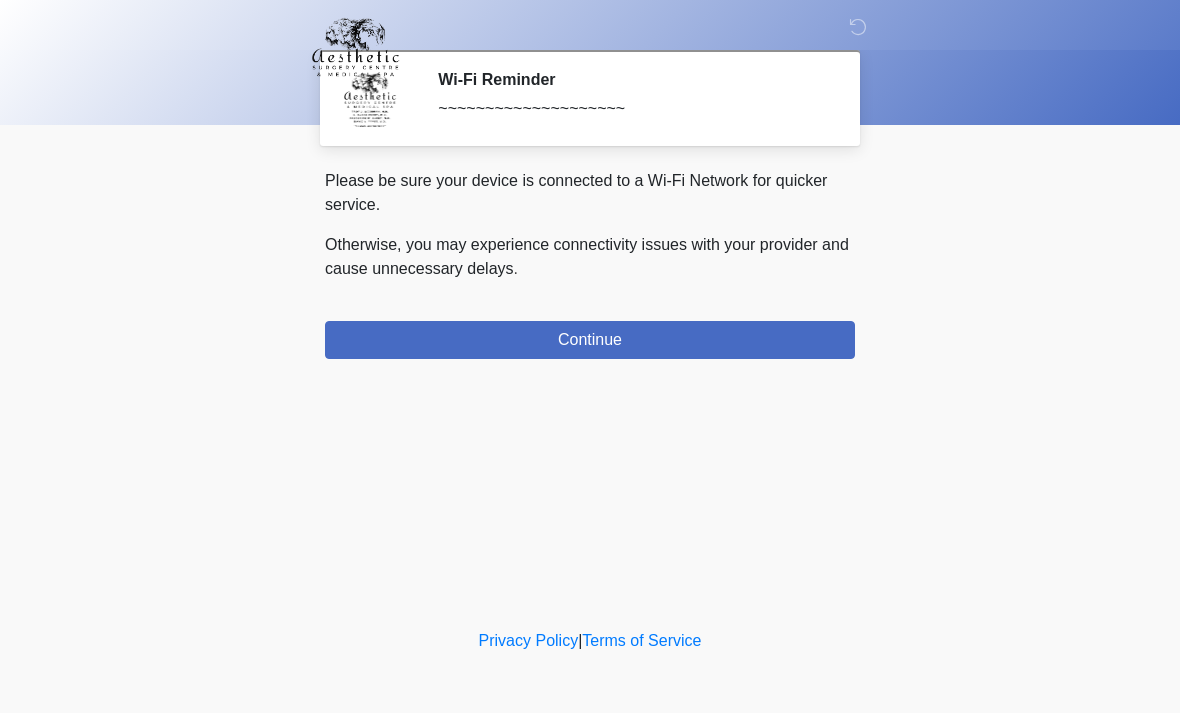 click on "Continue" at bounding box center [590, 340] 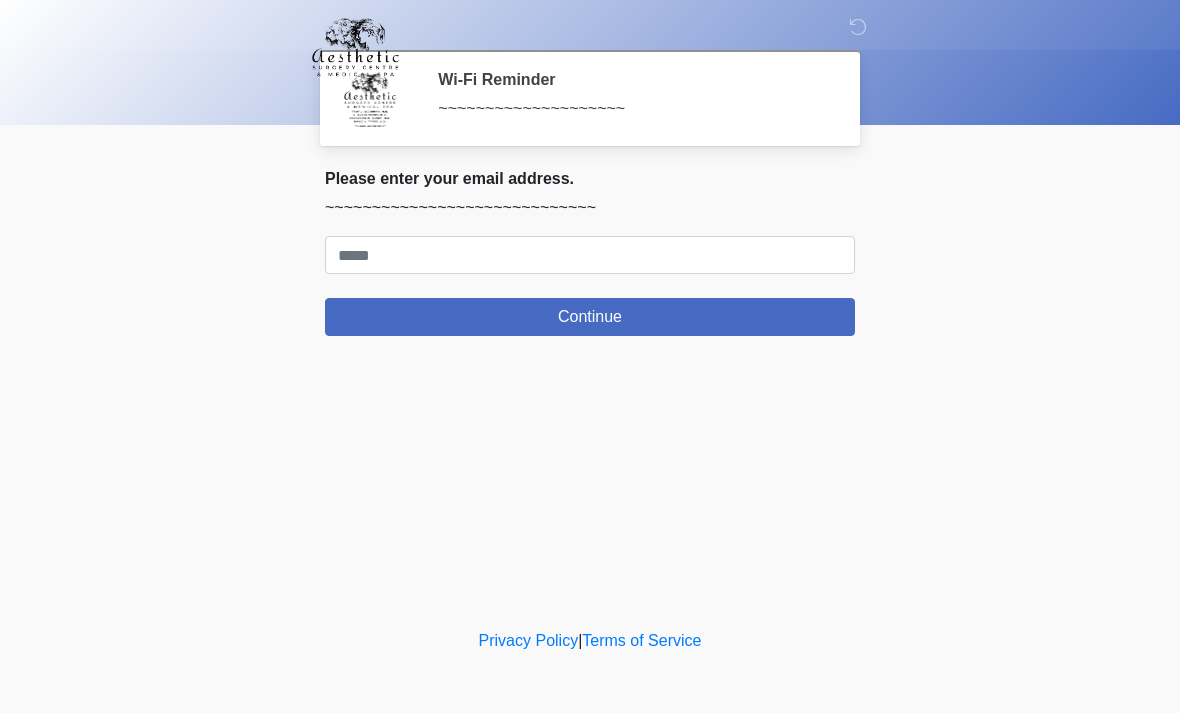 click on "This is the beginning of your  virtual Good Faith Exam .  ﻿﻿﻿﻿﻿﻿﻿﻿ This step is necessary to provide official medical clearance and documentation for your upcoming treatment(s).   ﻿﻿﻿﻿﻿﻿To begin, ﻿﻿﻿﻿﻿﻿ press the continue button below and answer all questions with honesty.
Continue
Please be sure your device is connected to a Wi-Fi Network for quicker service. Otherwise, you may experience connectivity issues with your provider and cause unnecessary delays  .
Continue
Please enter your email address.
~~~~~~~~~~~~~~~~~~~~~~~~~~~~~
Continue
Tell us about you (or the patient if it's not you)
Where should we email your treatment plan?" at bounding box center [590, 260] 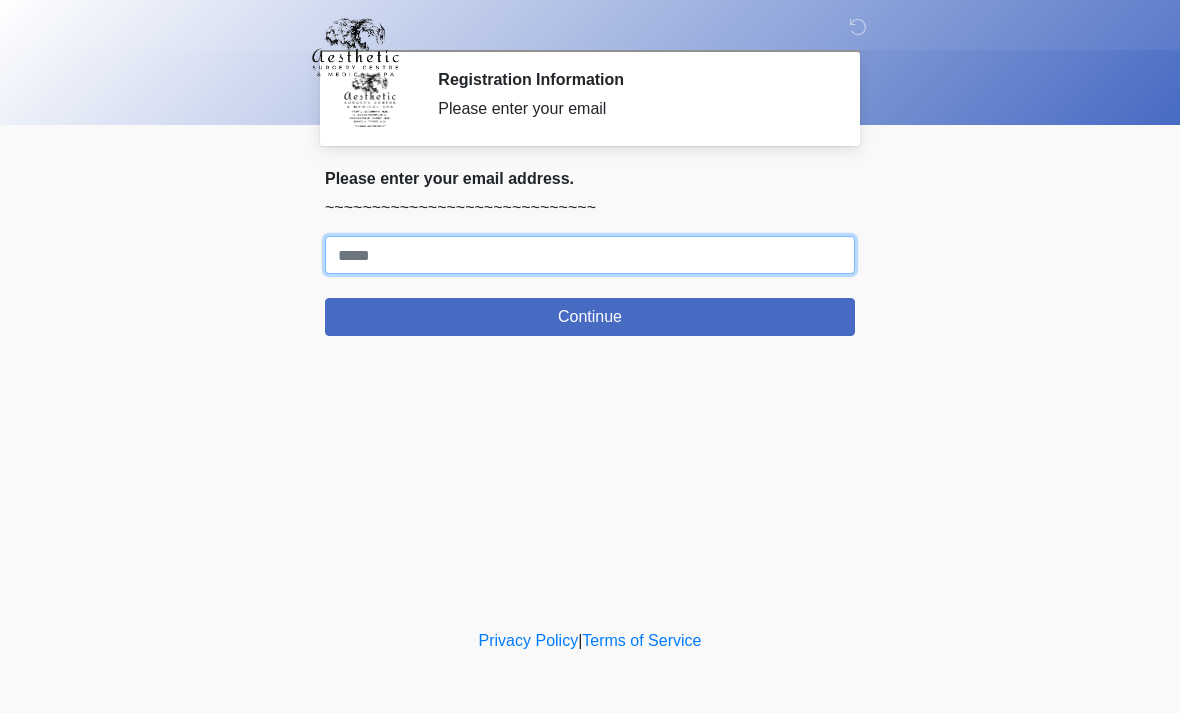 click on "Where should we email your treatment plan?" at bounding box center (590, 255) 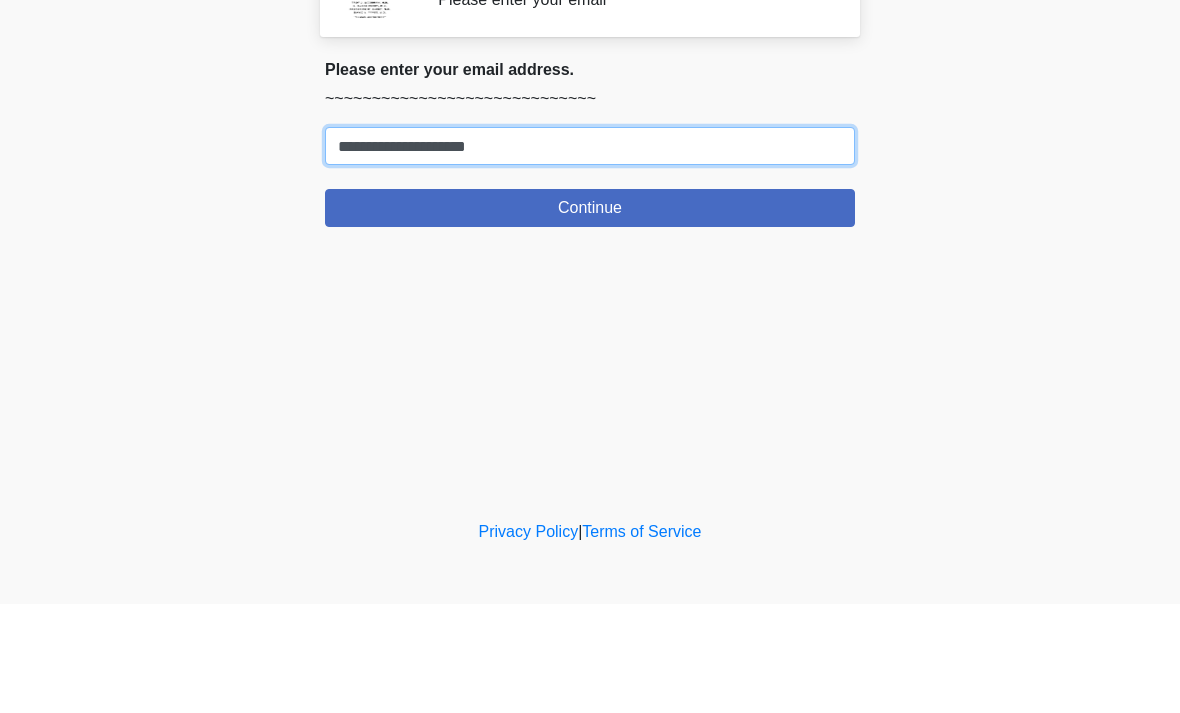 click on "**********" at bounding box center [590, 255] 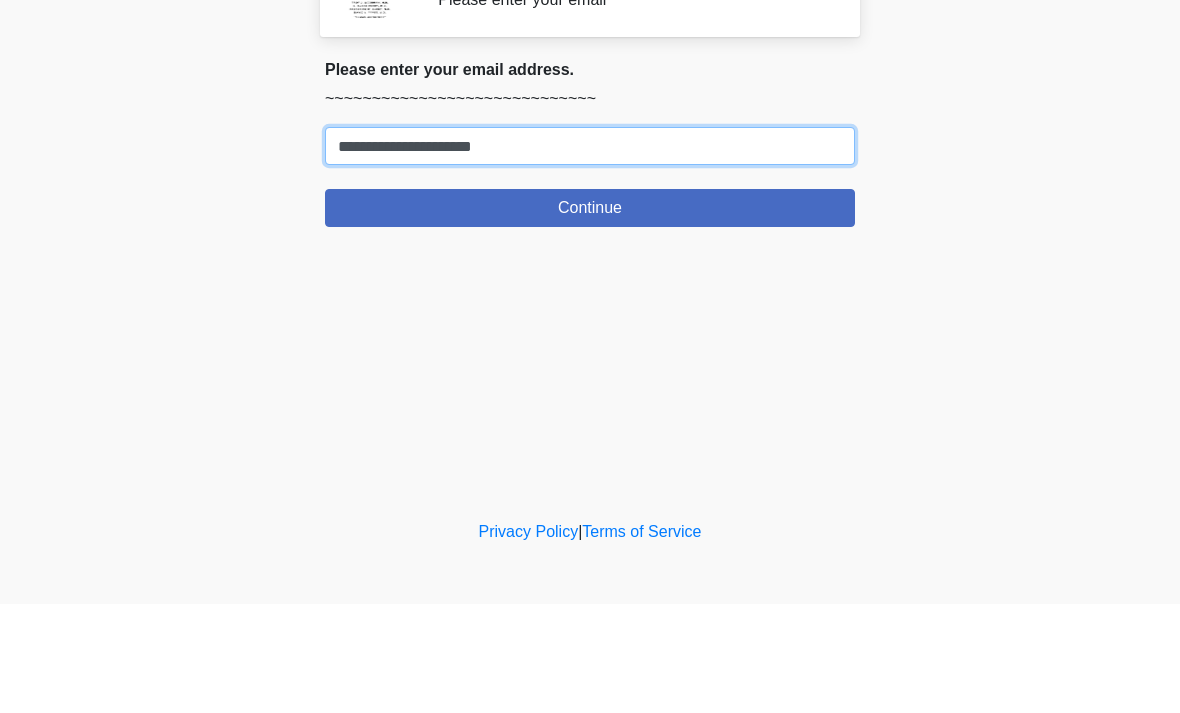 type on "**********" 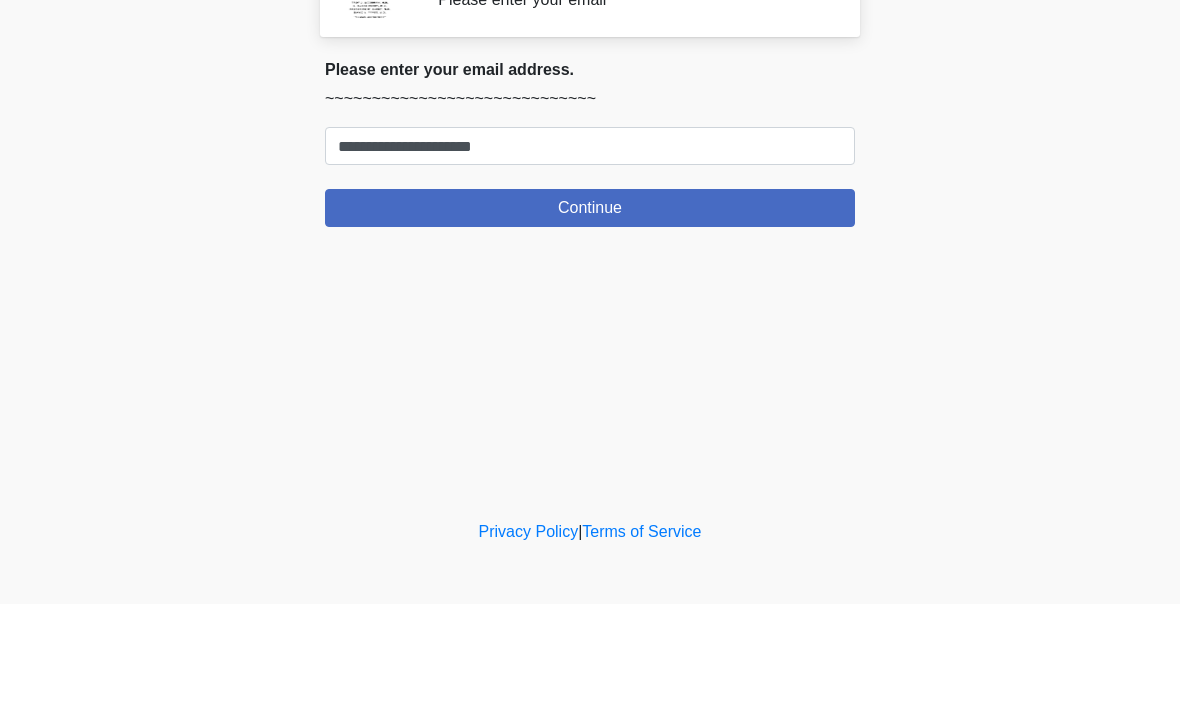 click on "Continue" at bounding box center (590, 317) 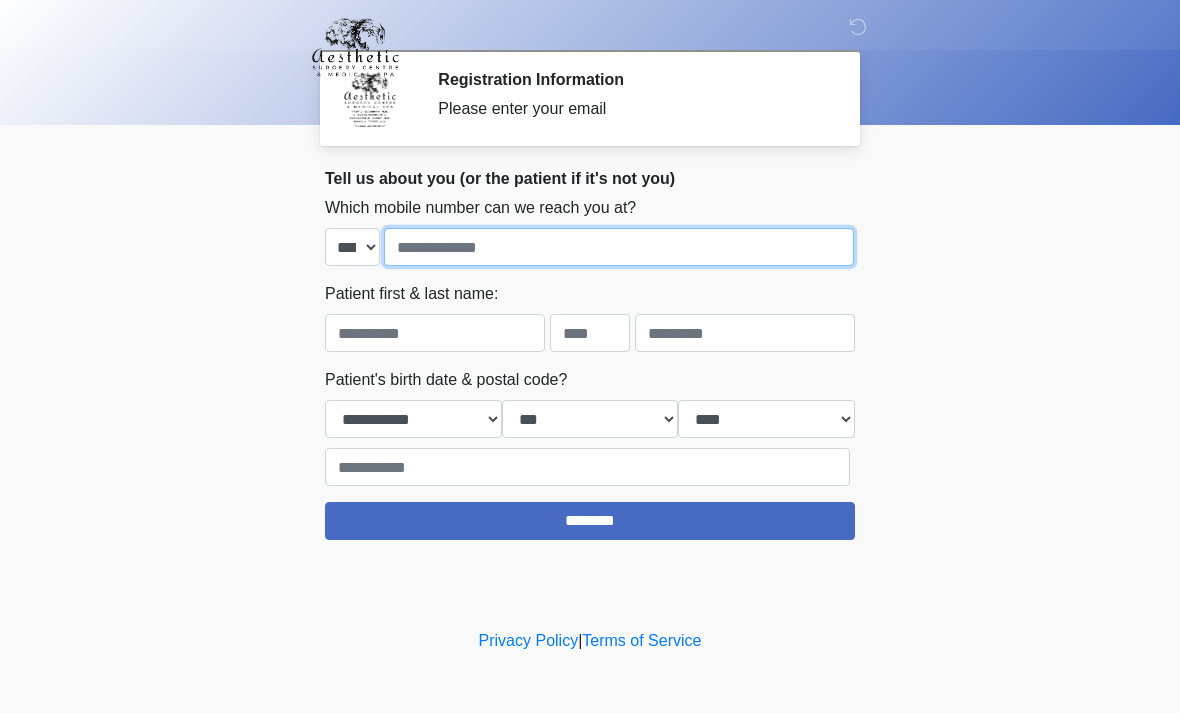 click at bounding box center (619, 247) 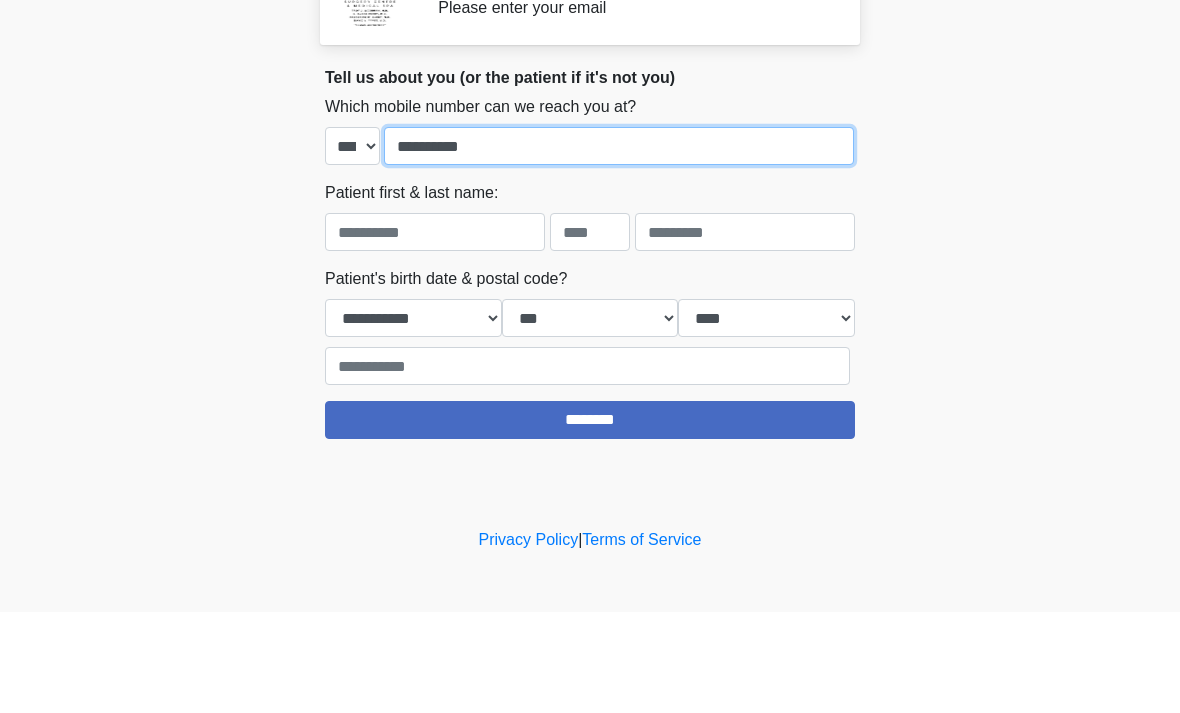 type on "**********" 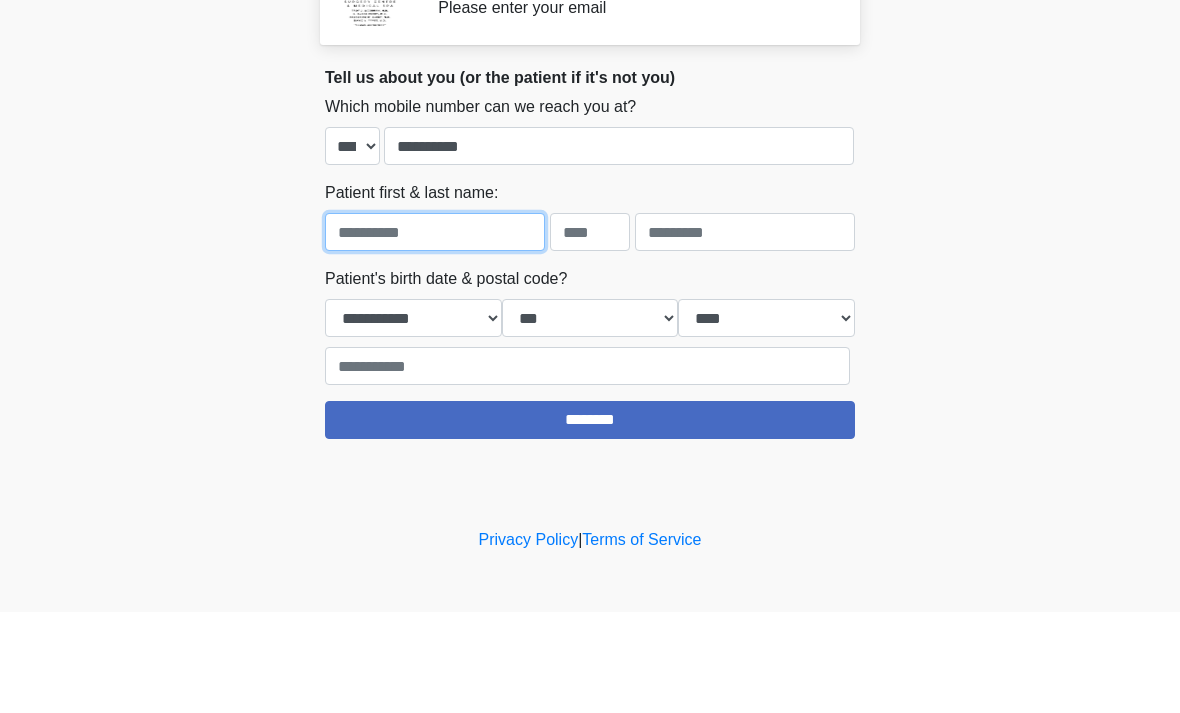 click at bounding box center [435, 333] 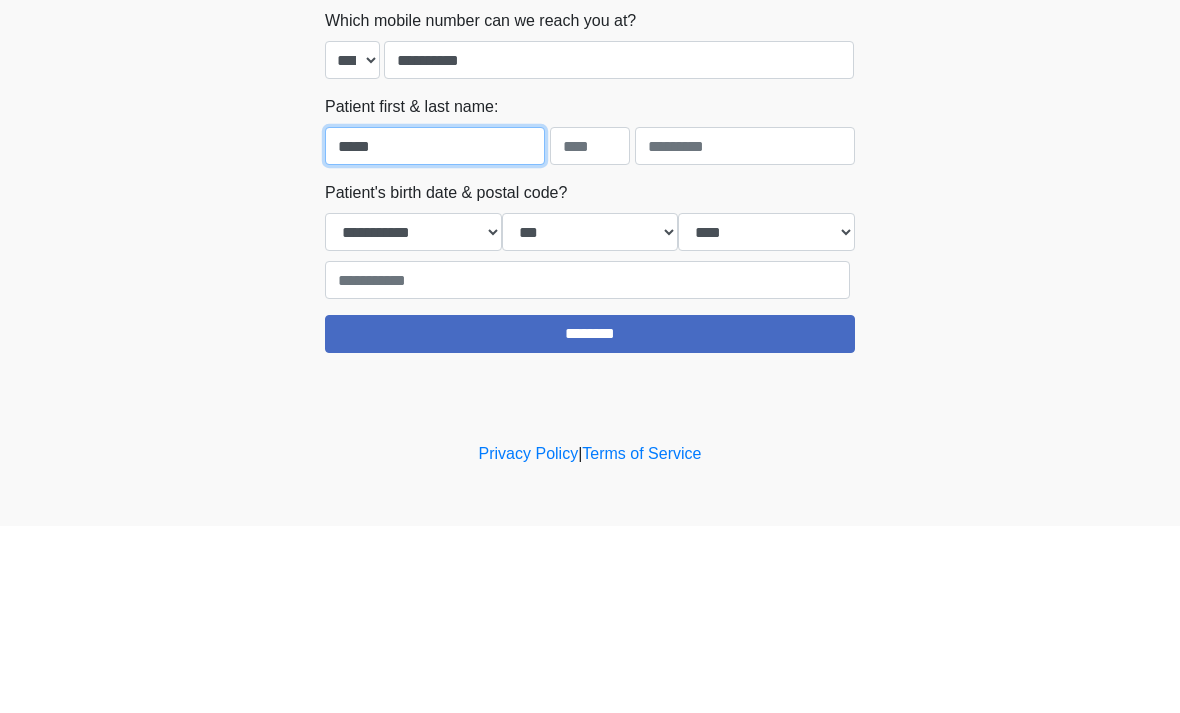 type on "*****" 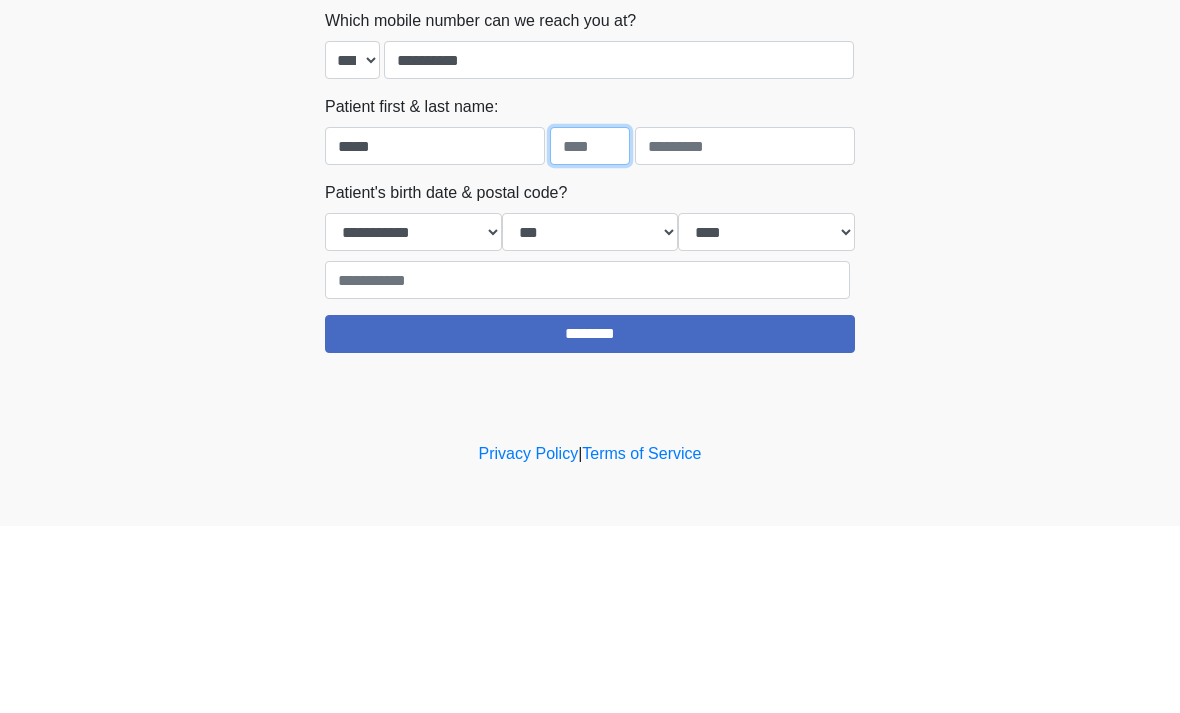 click at bounding box center (590, 333) 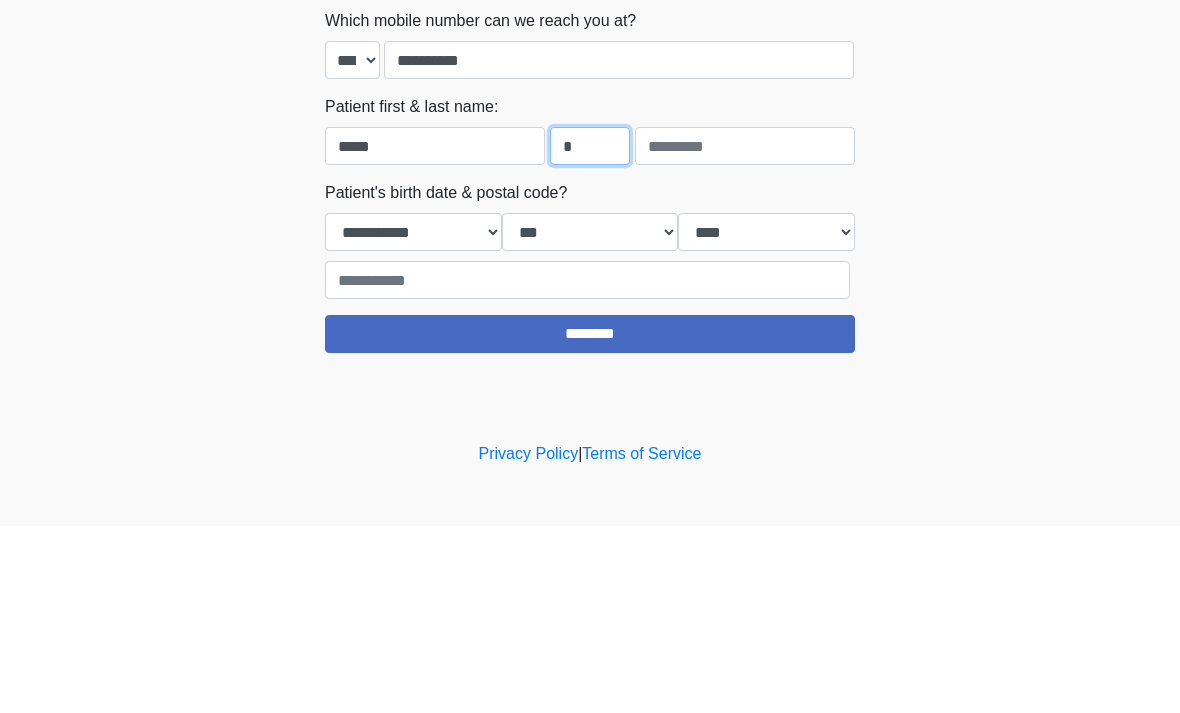 type on "*" 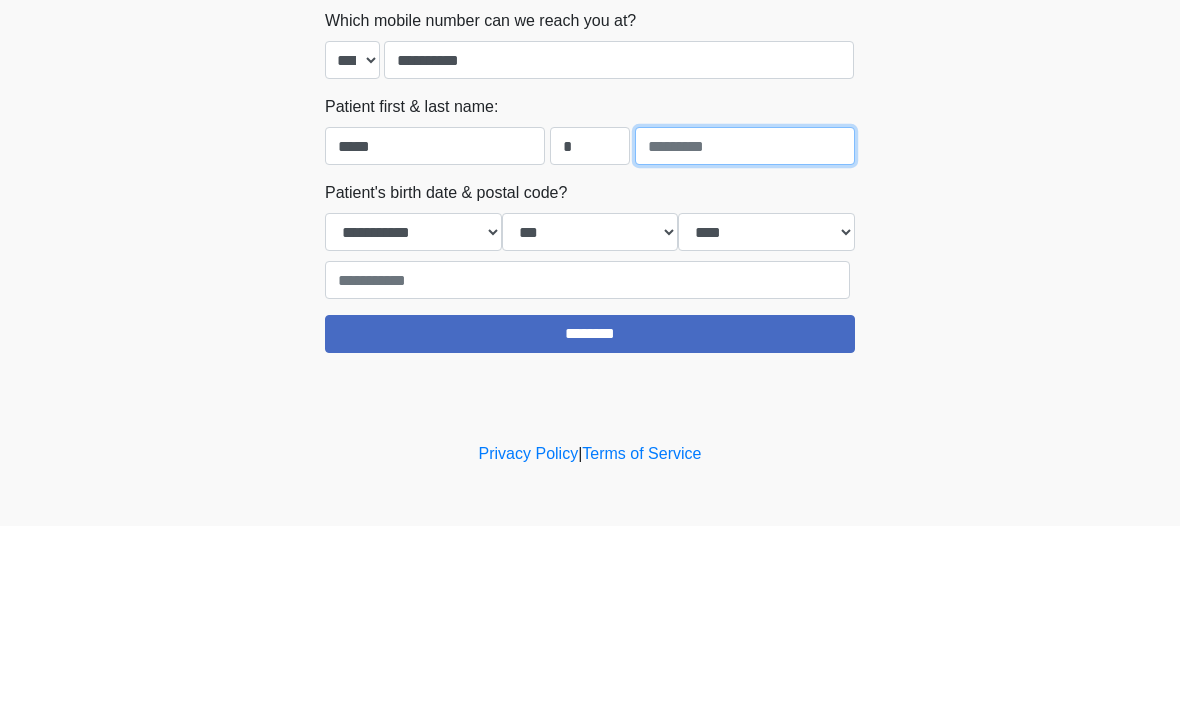 click at bounding box center [745, 333] 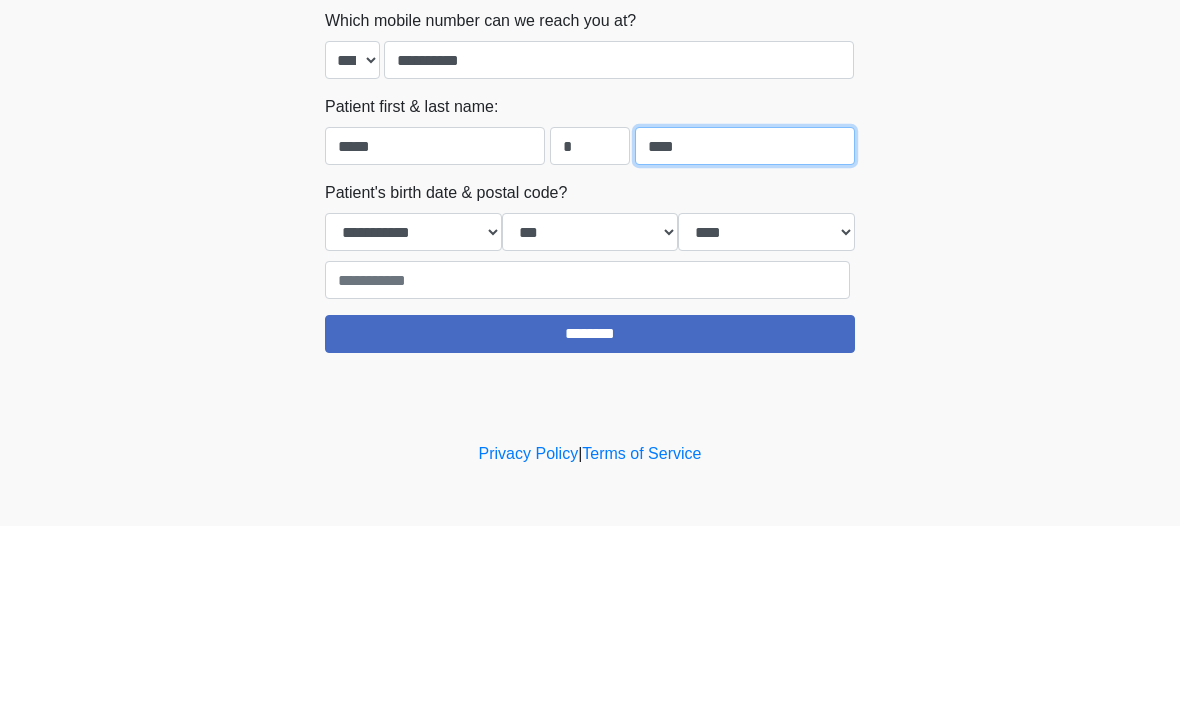 type on "****" 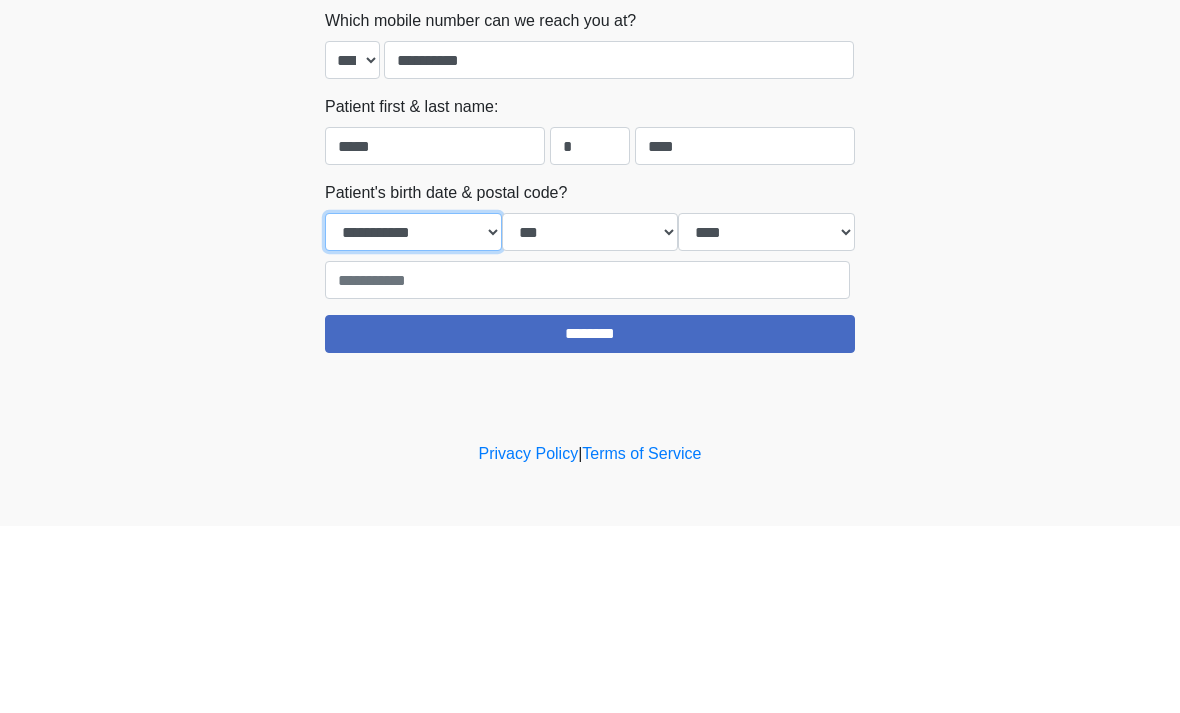 click on "**********" at bounding box center (413, 419) 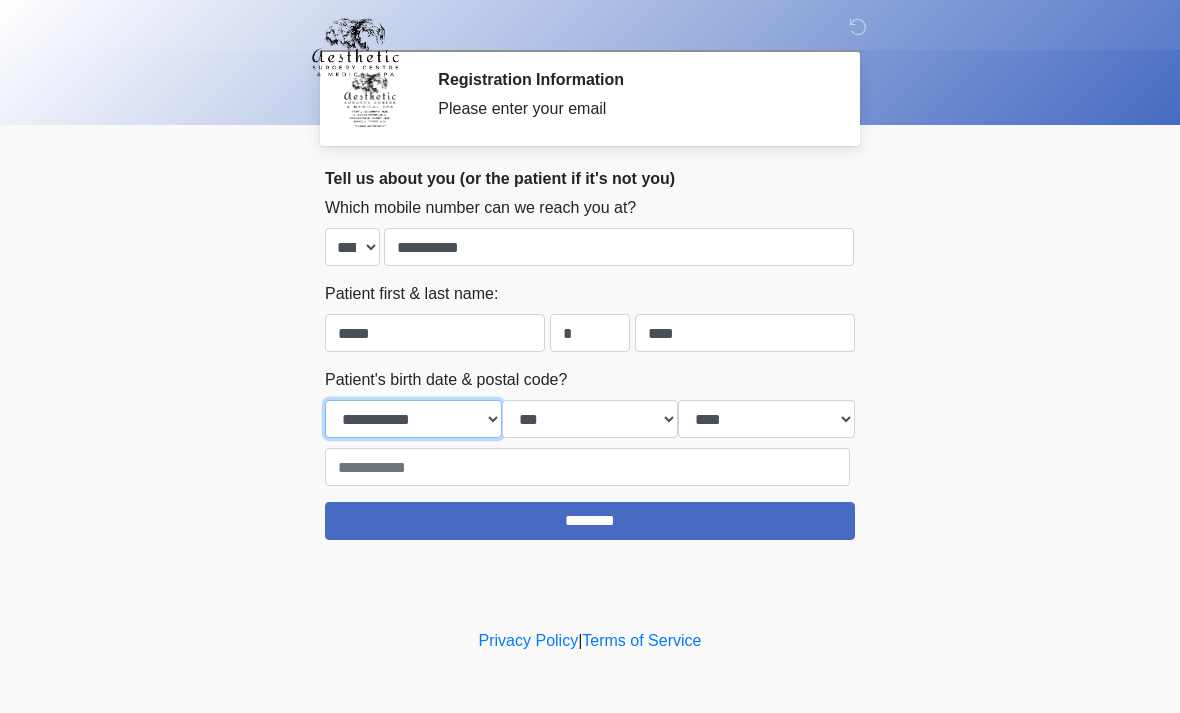 select on "*" 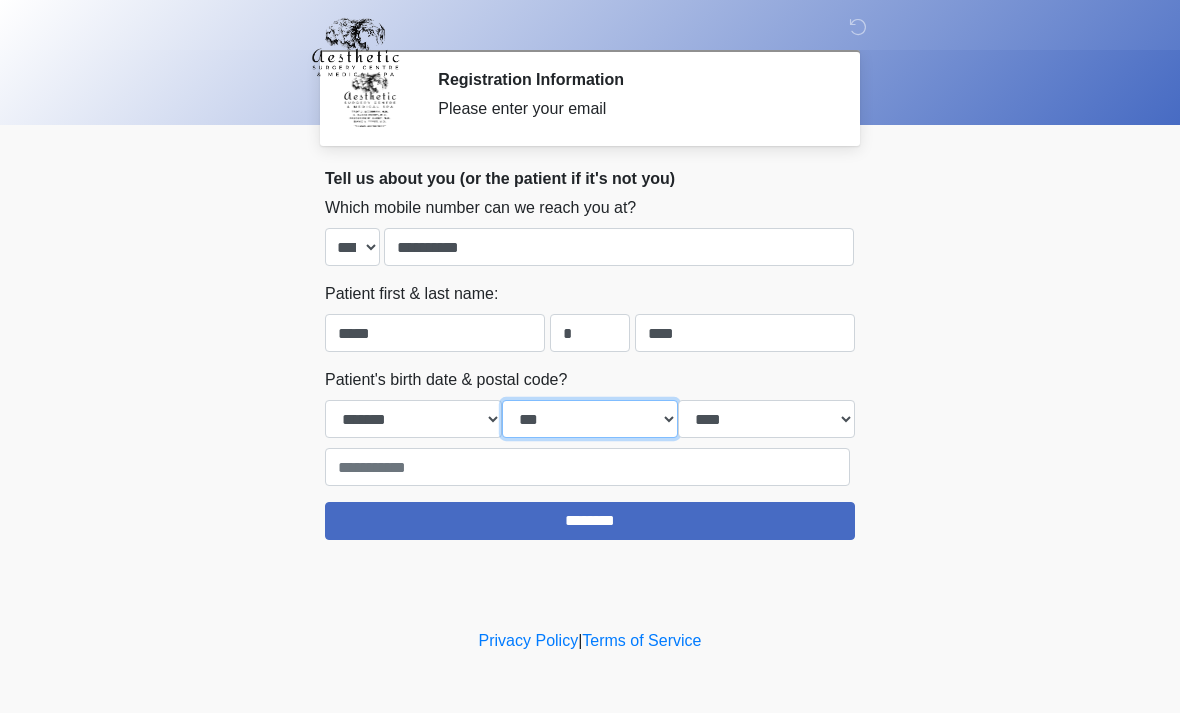click on "***
*
*
*
*
*
*
*
*
*
**
**
**
**
**
**
**
**
**
**
**
**
**
**
**
**
**
**
**
**
**
**" at bounding box center [590, 419] 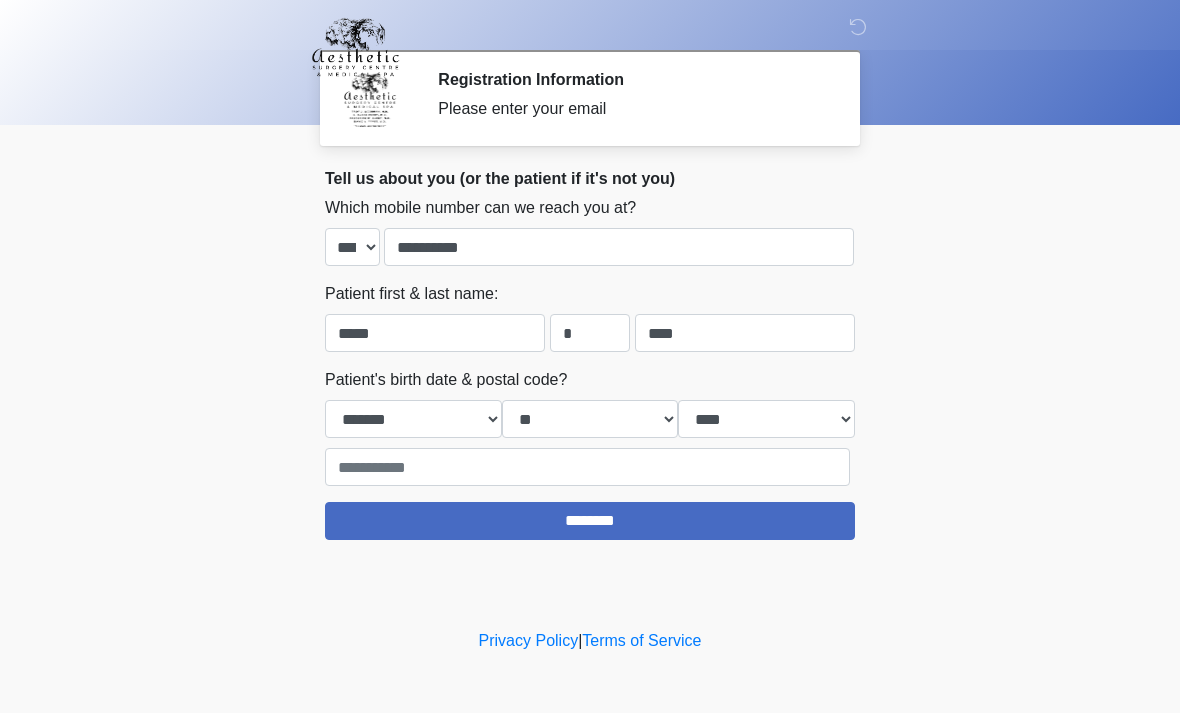 click on "****
****
****
****
****
****
****
****
****
****
****
****
****
****
****
****
****
****
****
****
****
****
****
****
****
****
****
****
****
****
****
****
****
****
****
****
****
****
****
****
****
****
****
****
****
****
****
****
****
****
****
****
****
****
****
****
****
****
****
****
****
****
****
****
****
****
****
****
****
****
****
****
****
****
****
****
****
****
****
****
****
****
****
****
****
****
****
****
****
****
****
****
****
****
****
****
****
****
****
****
****
****" at bounding box center (766, 419) 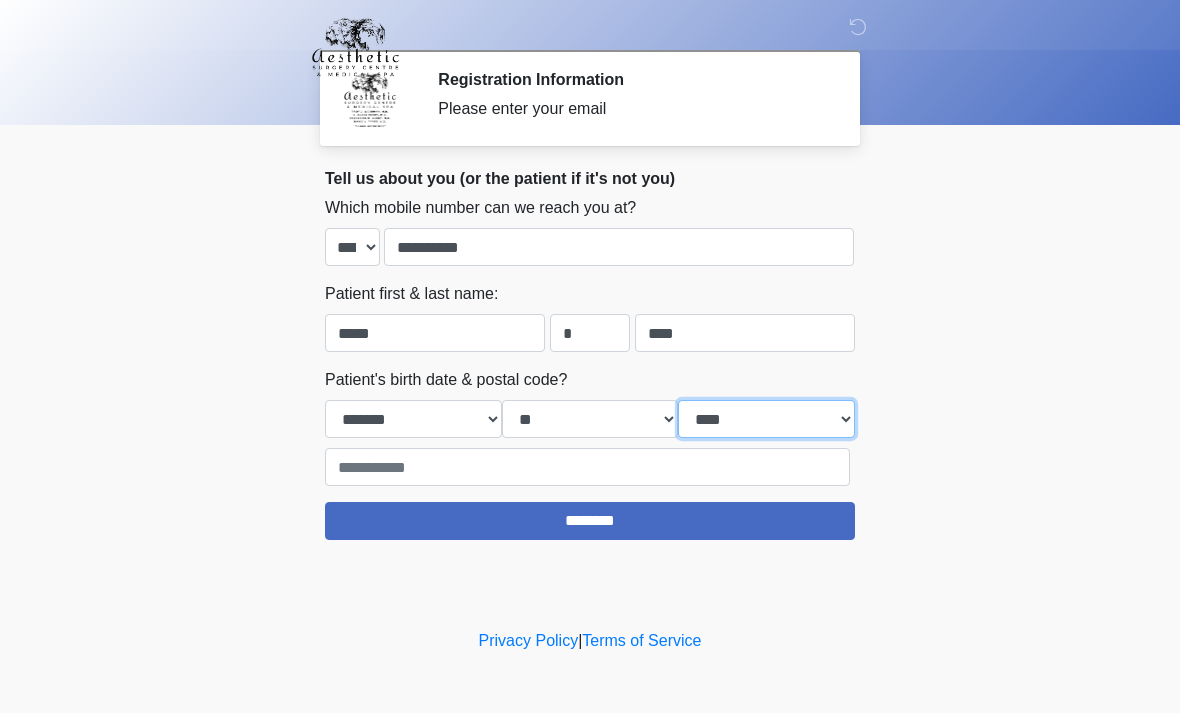 select on "****" 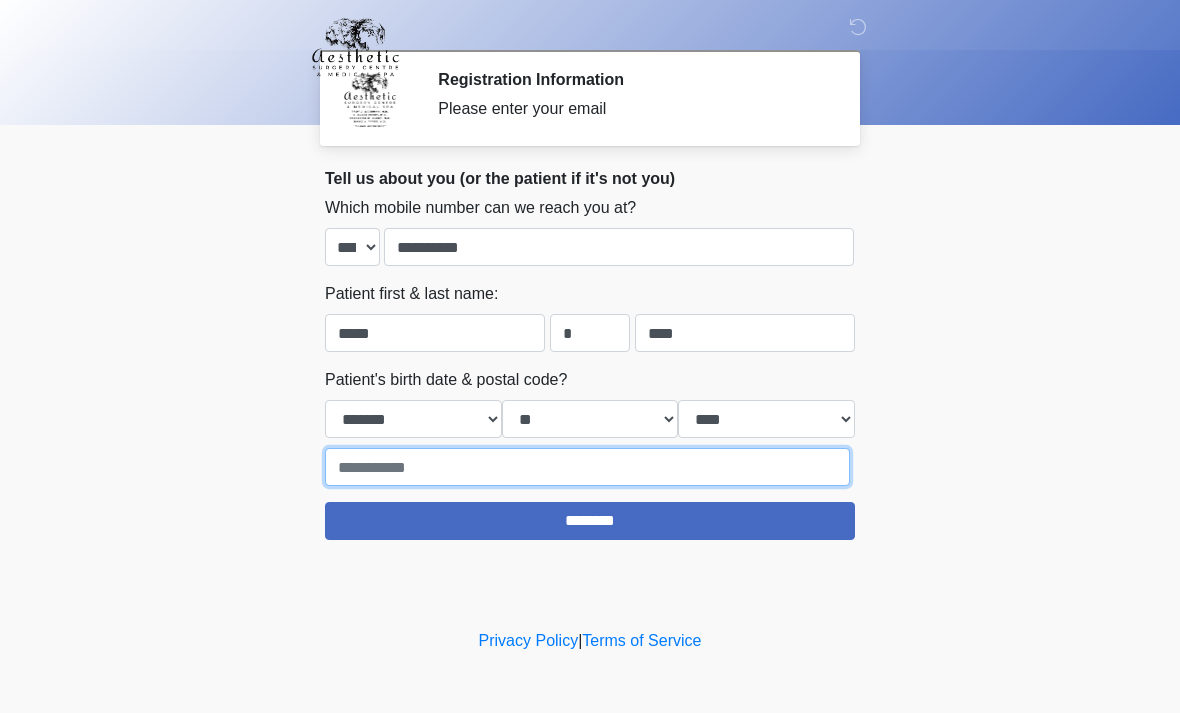 click at bounding box center [587, 467] 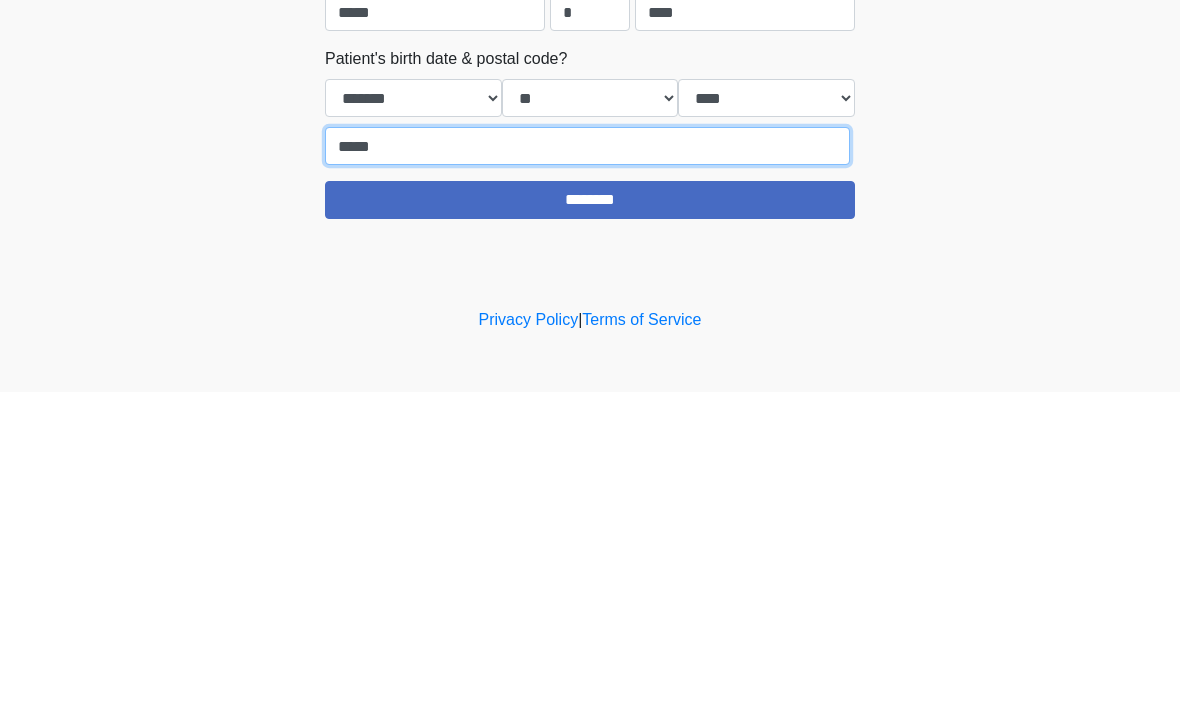 type on "*****" 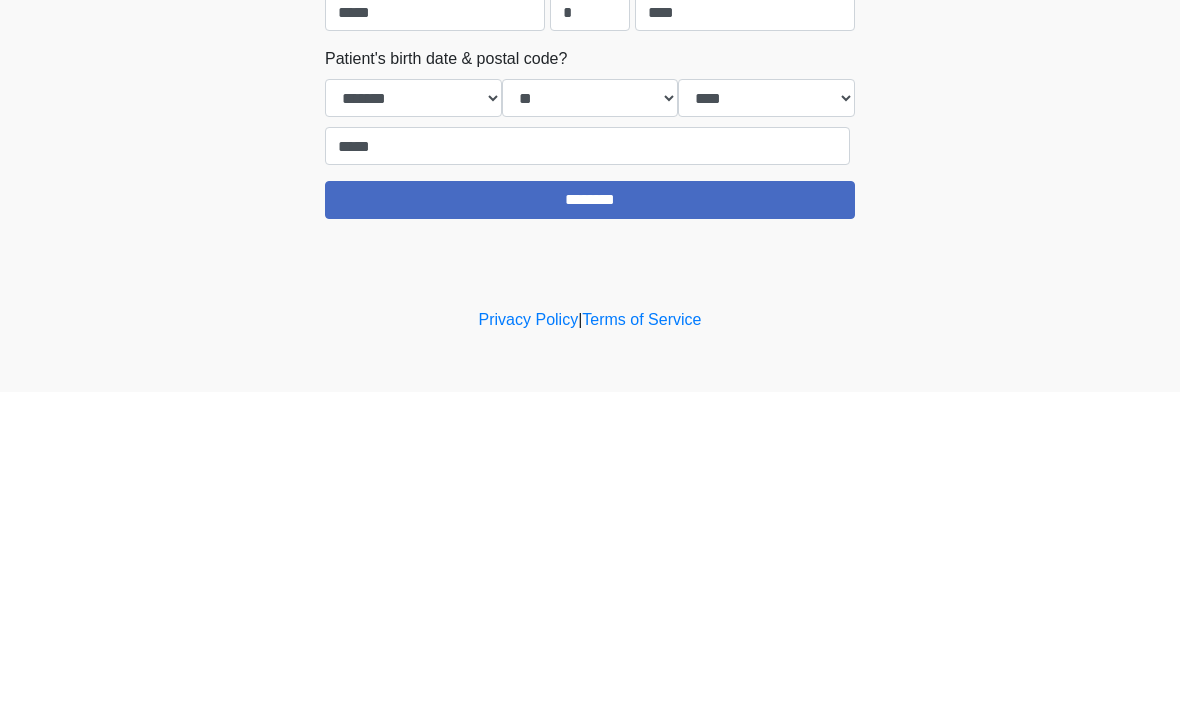 click on "********" at bounding box center [590, 521] 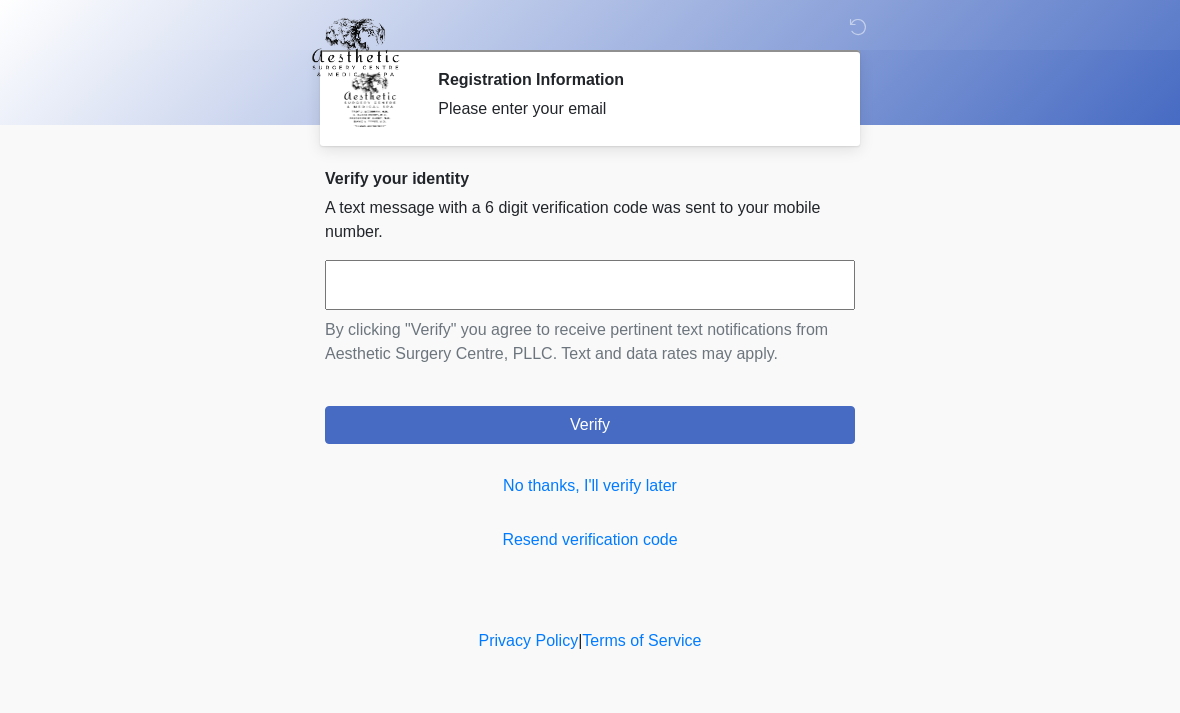 click on "No thanks, I'll verify later" at bounding box center [590, 486] 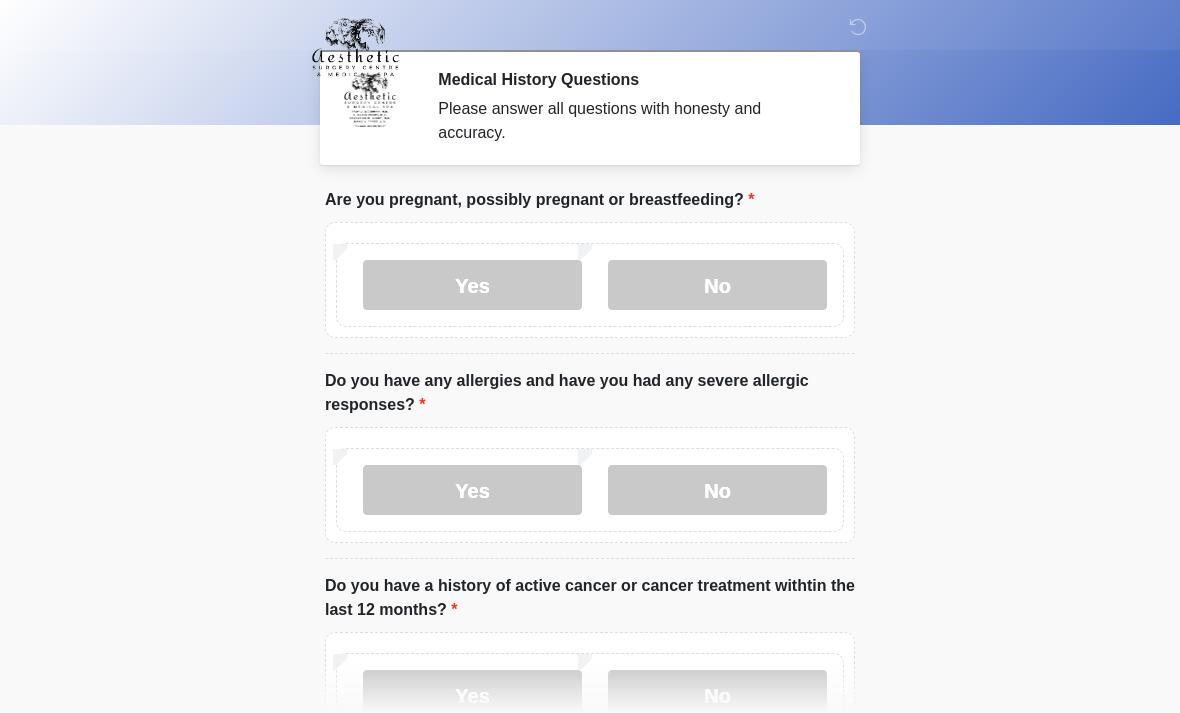 click on "No" at bounding box center [717, 285] 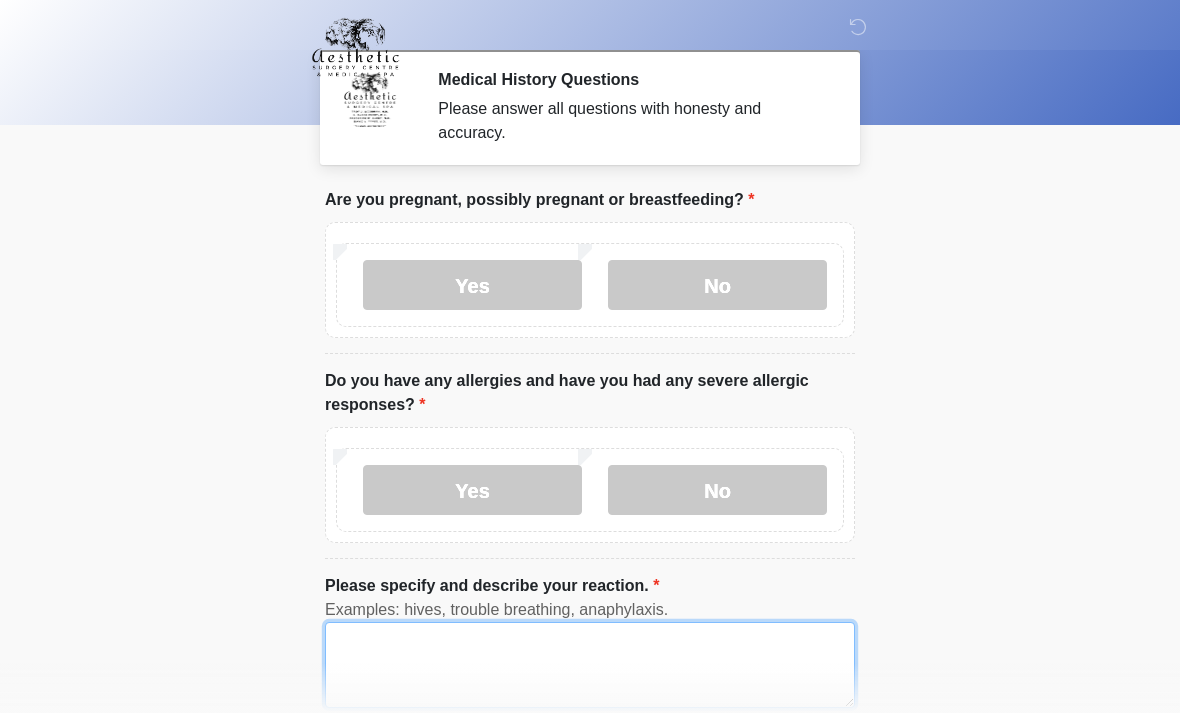click on "Please specify and describe your reaction." at bounding box center [590, 665] 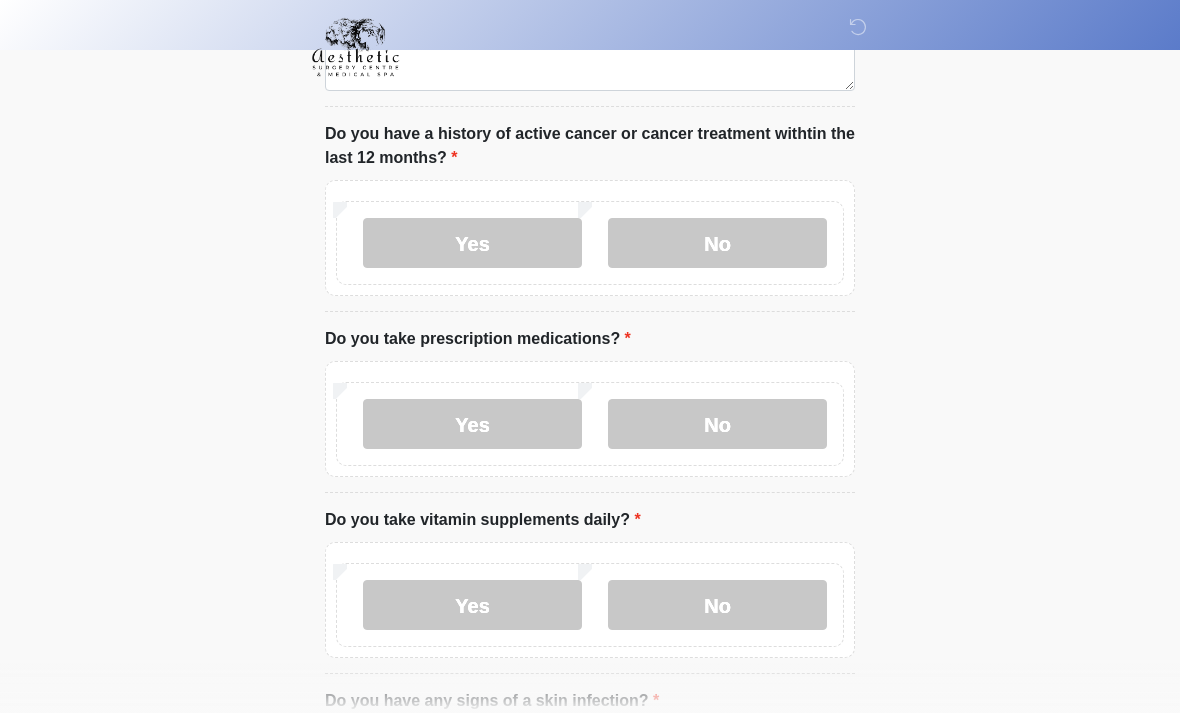 scroll, scrollTop: 630, scrollLeft: 0, axis: vertical 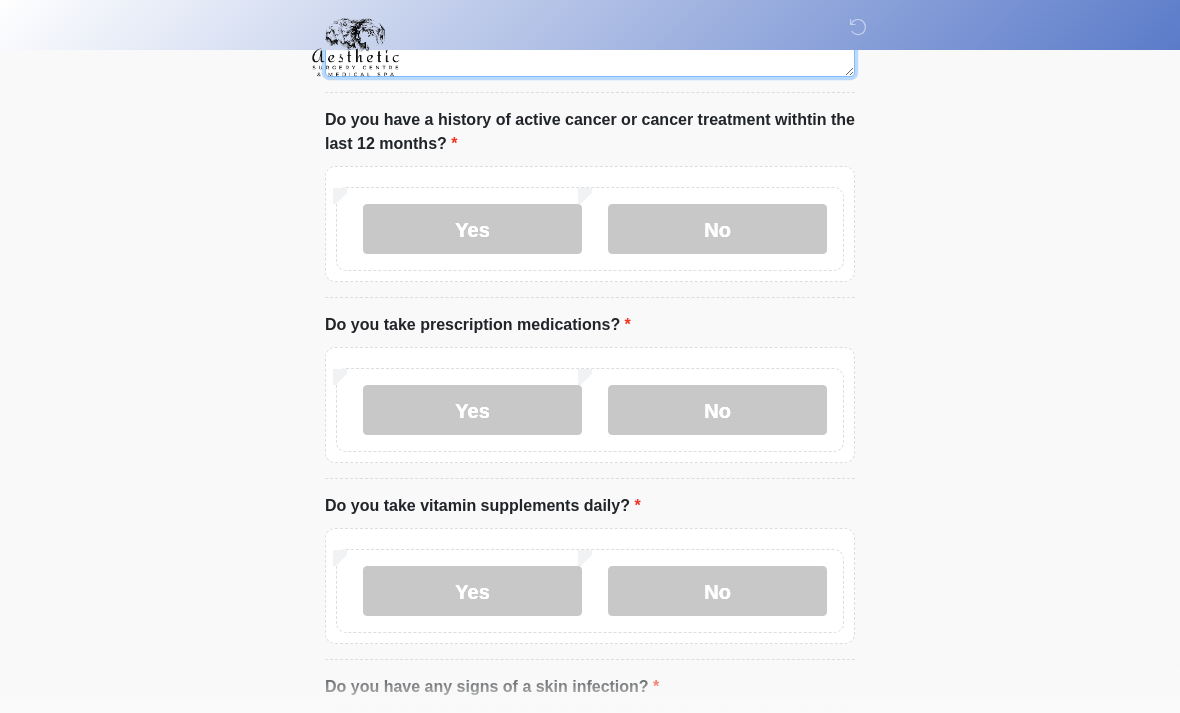 type on "**********" 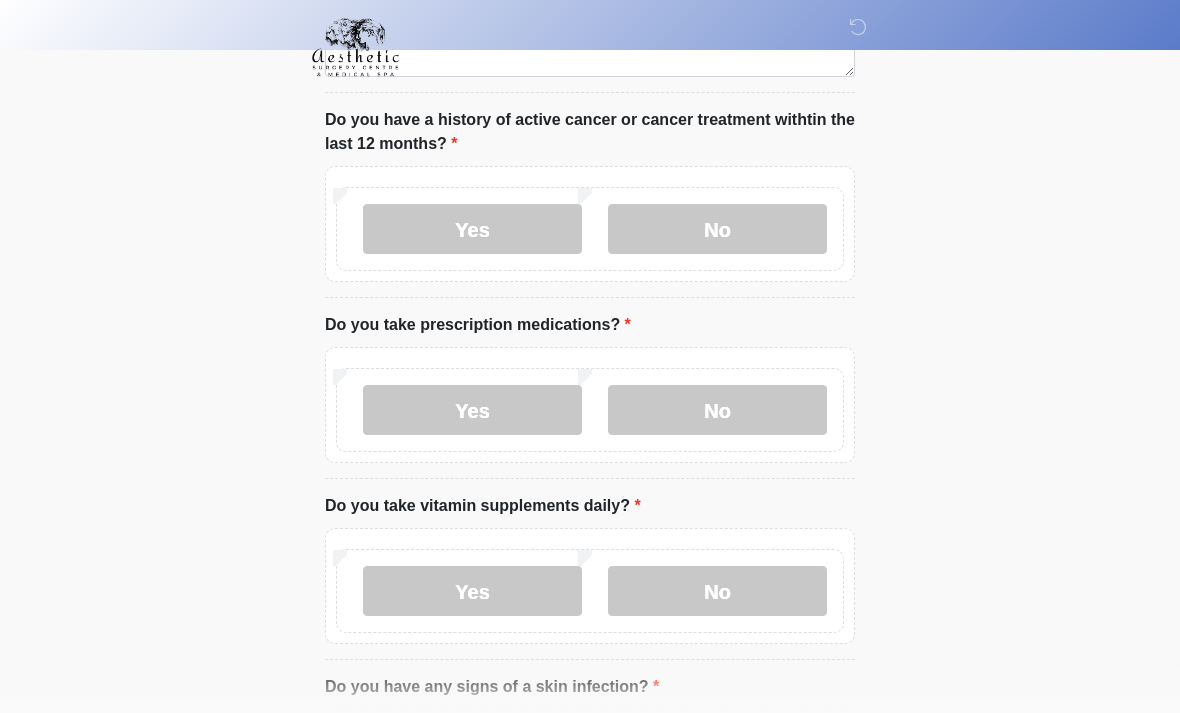 click on "No" at bounding box center [717, 229] 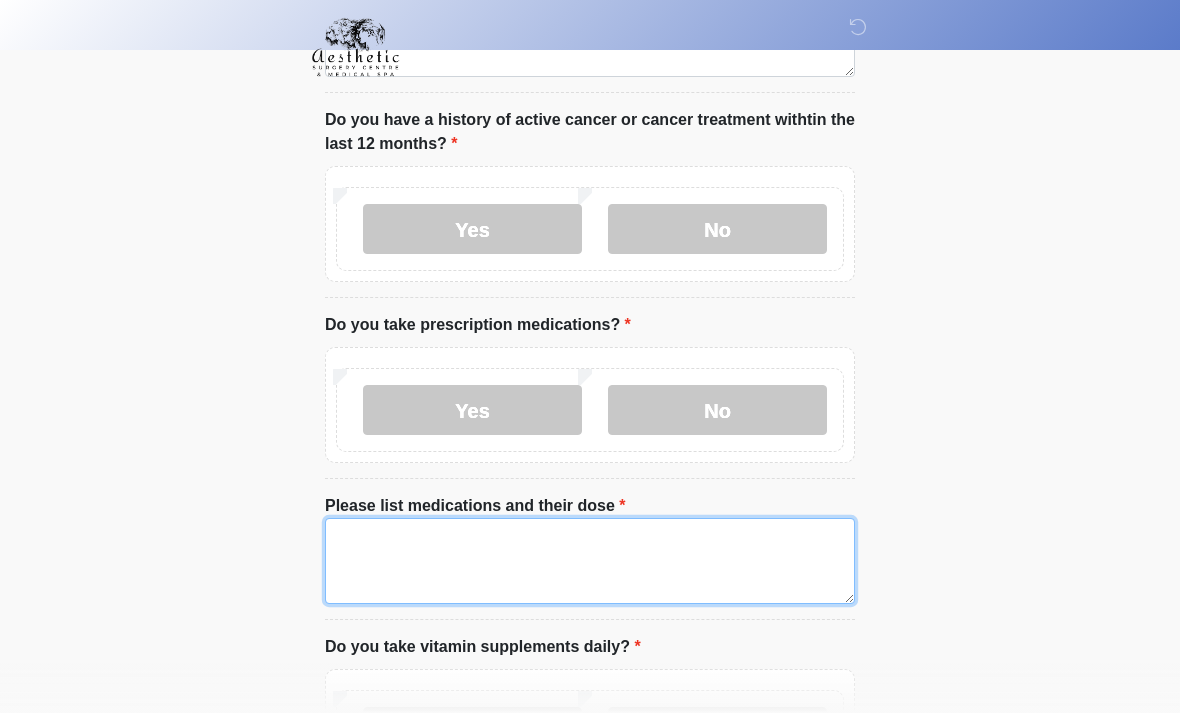 click on "Please list medications and their dose" at bounding box center [590, 561] 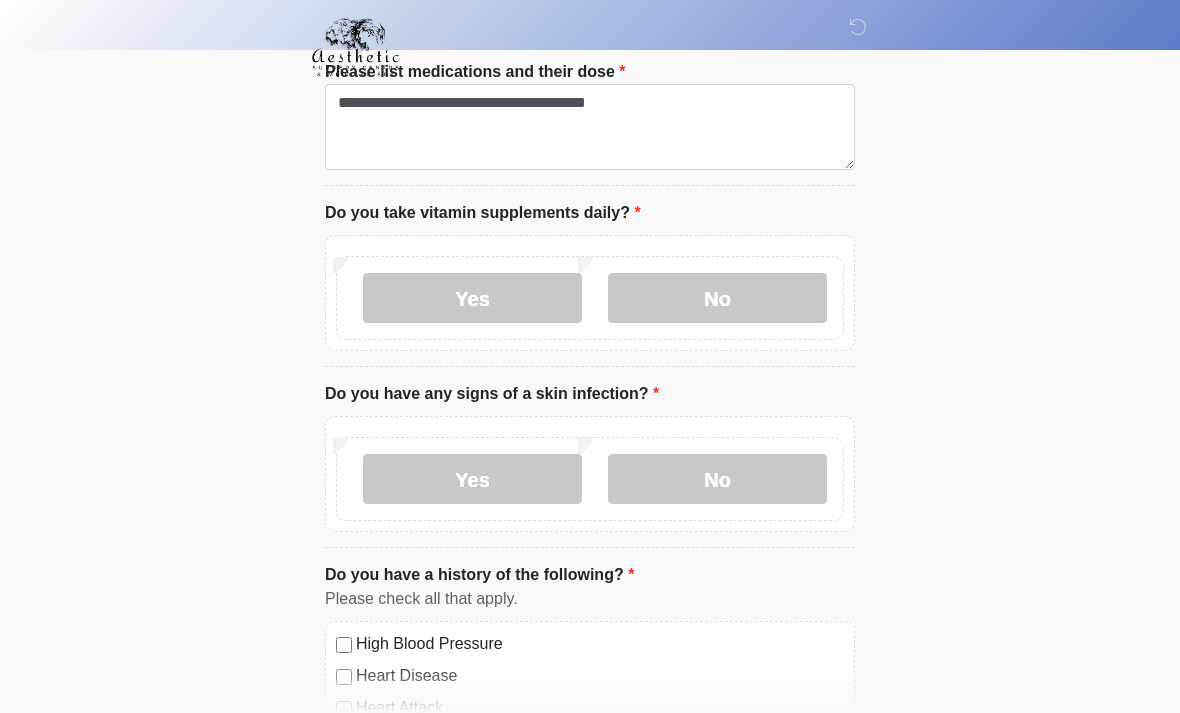 scroll, scrollTop: 1063, scrollLeft: 0, axis: vertical 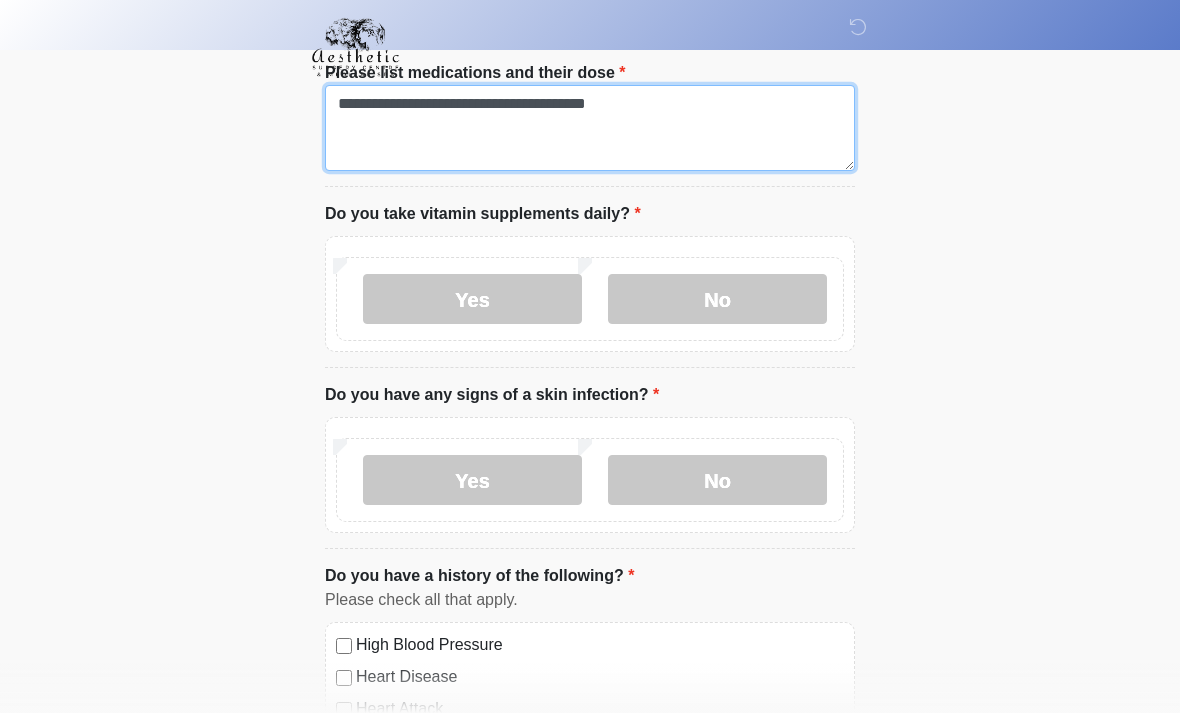 type on "**********" 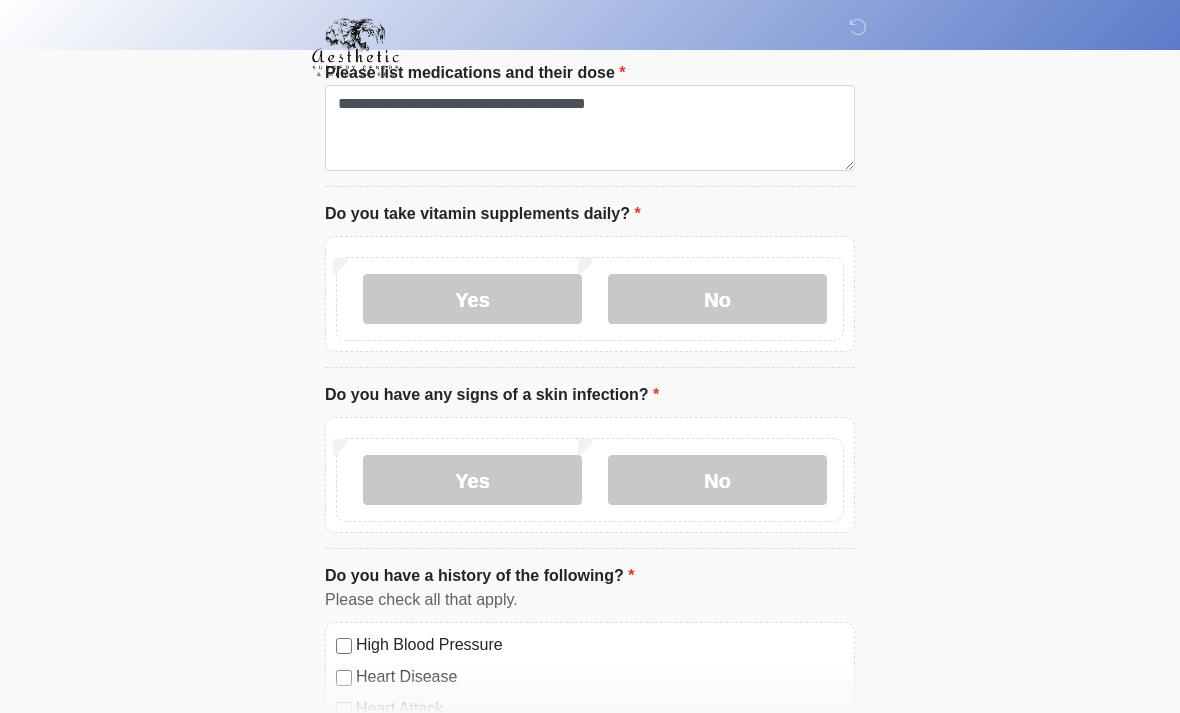 click on "No" at bounding box center [717, 299] 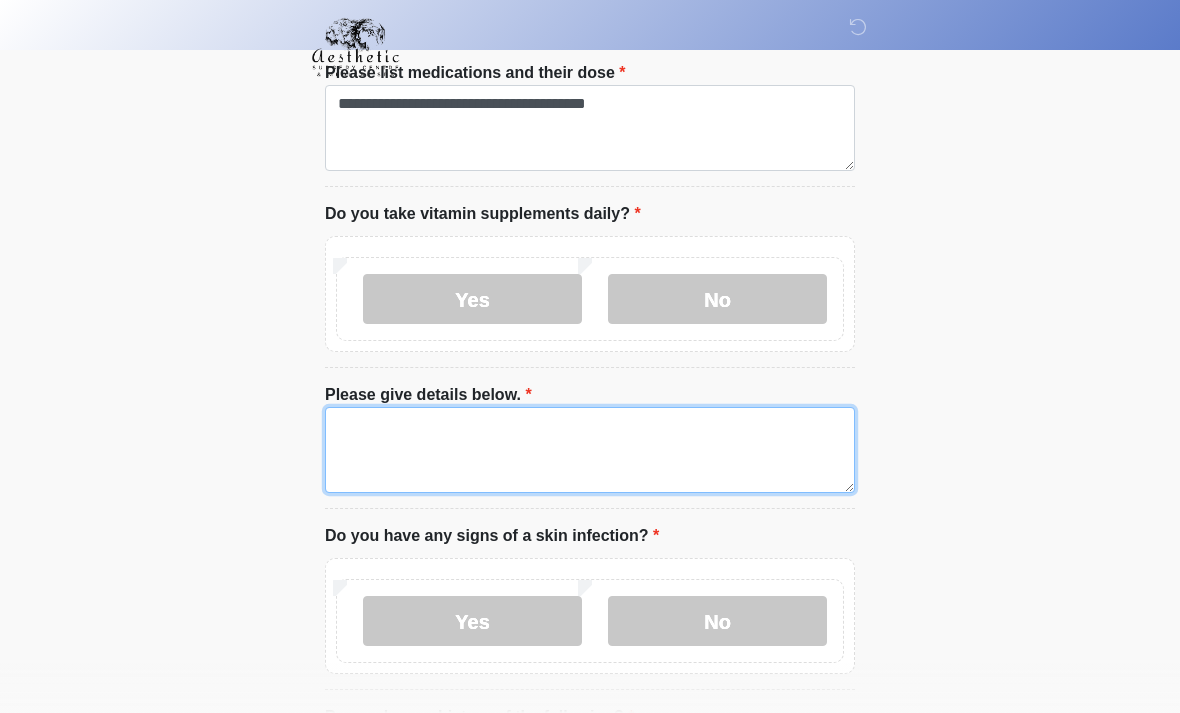 click on "Please give details below." at bounding box center [590, 450] 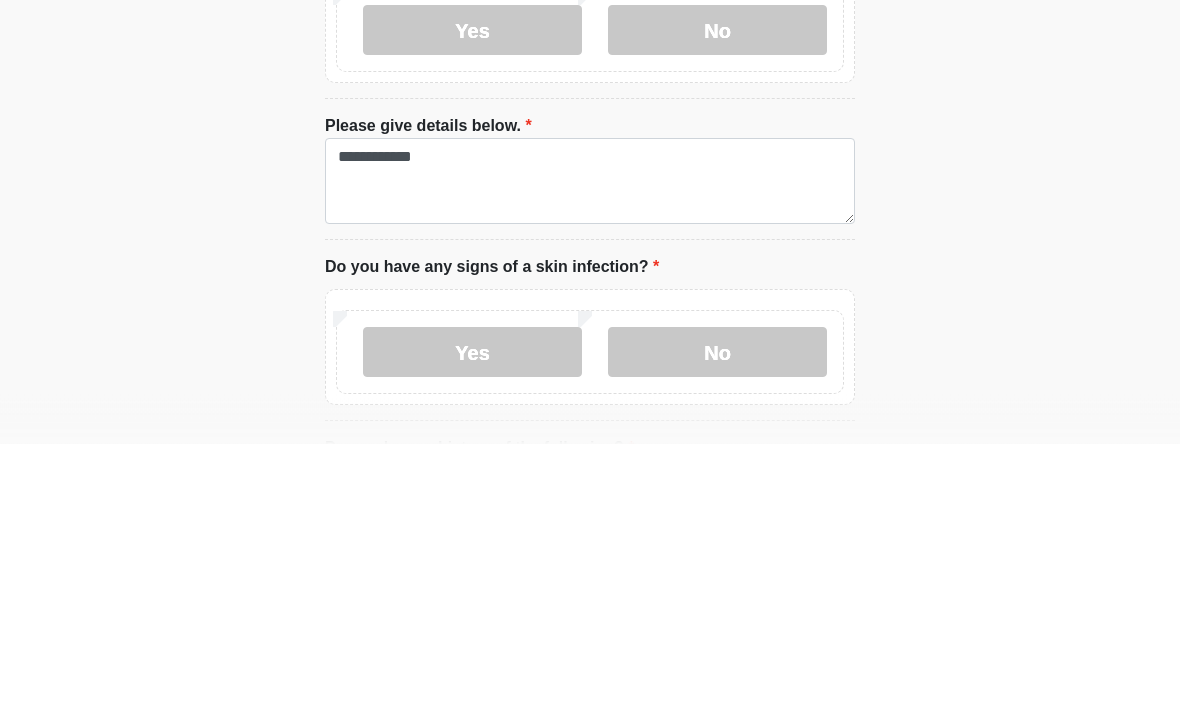 scroll, scrollTop: 1333, scrollLeft: 0, axis: vertical 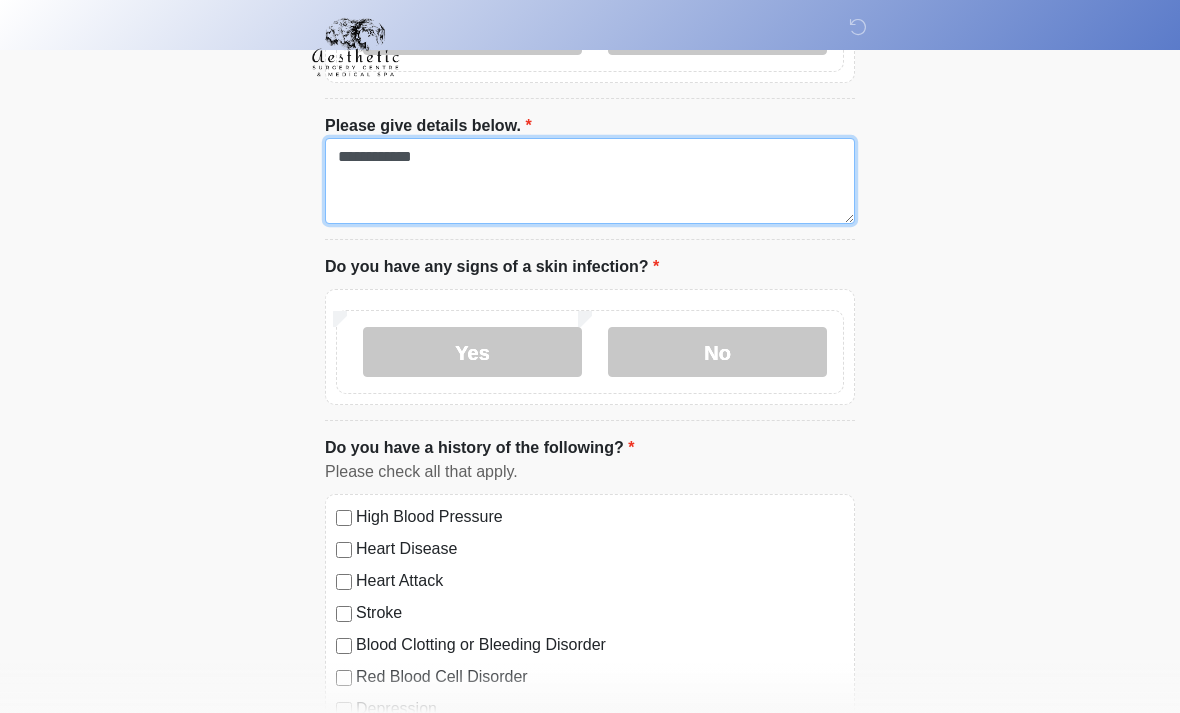 type on "**********" 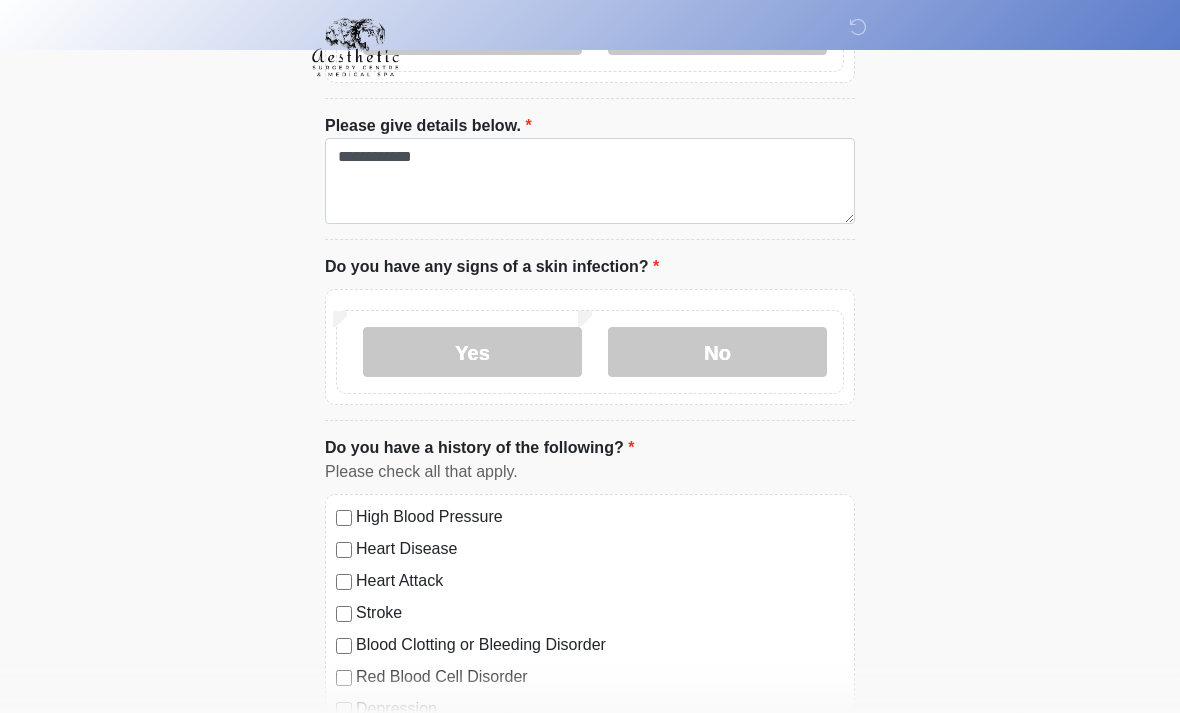 click on "No" at bounding box center (717, 352) 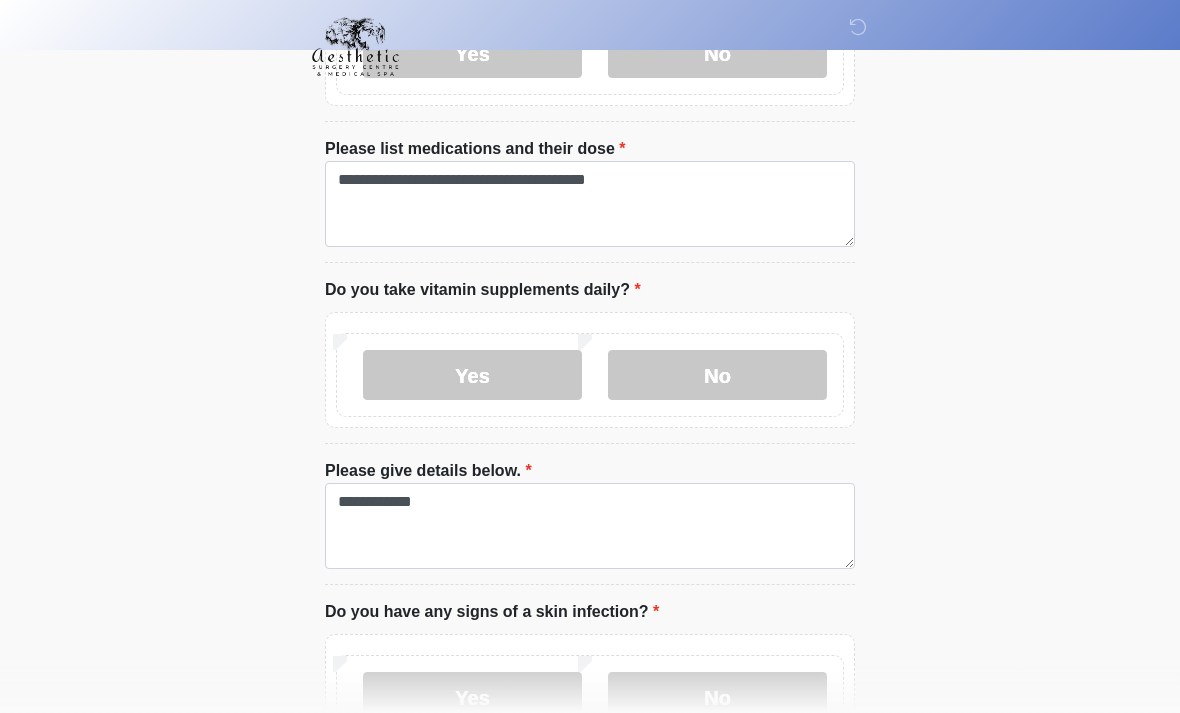 scroll, scrollTop: 987, scrollLeft: 0, axis: vertical 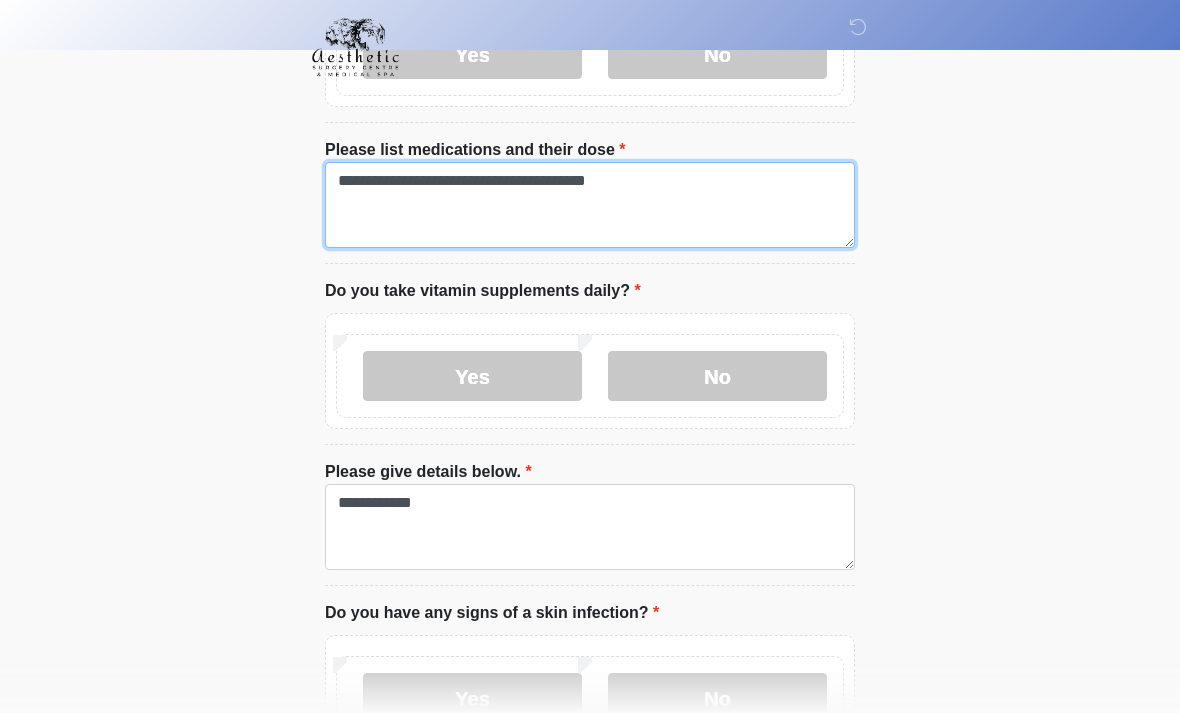 click on "**********" at bounding box center [590, 205] 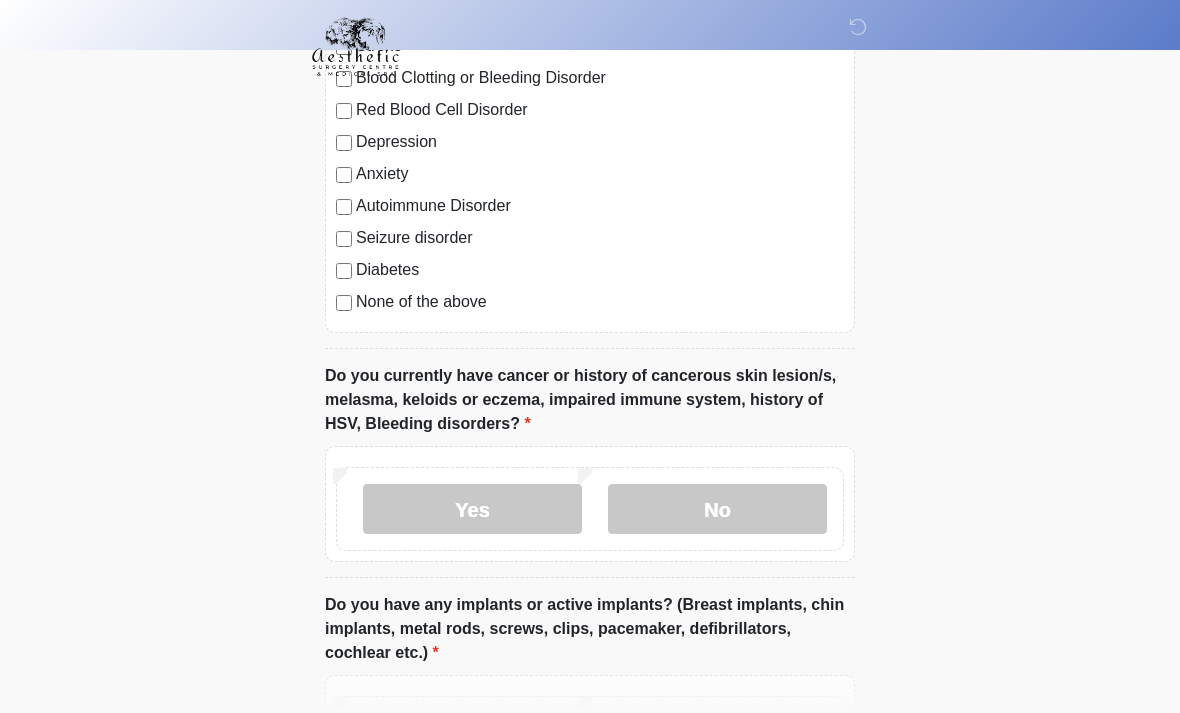 click on "No" at bounding box center (717, 510) 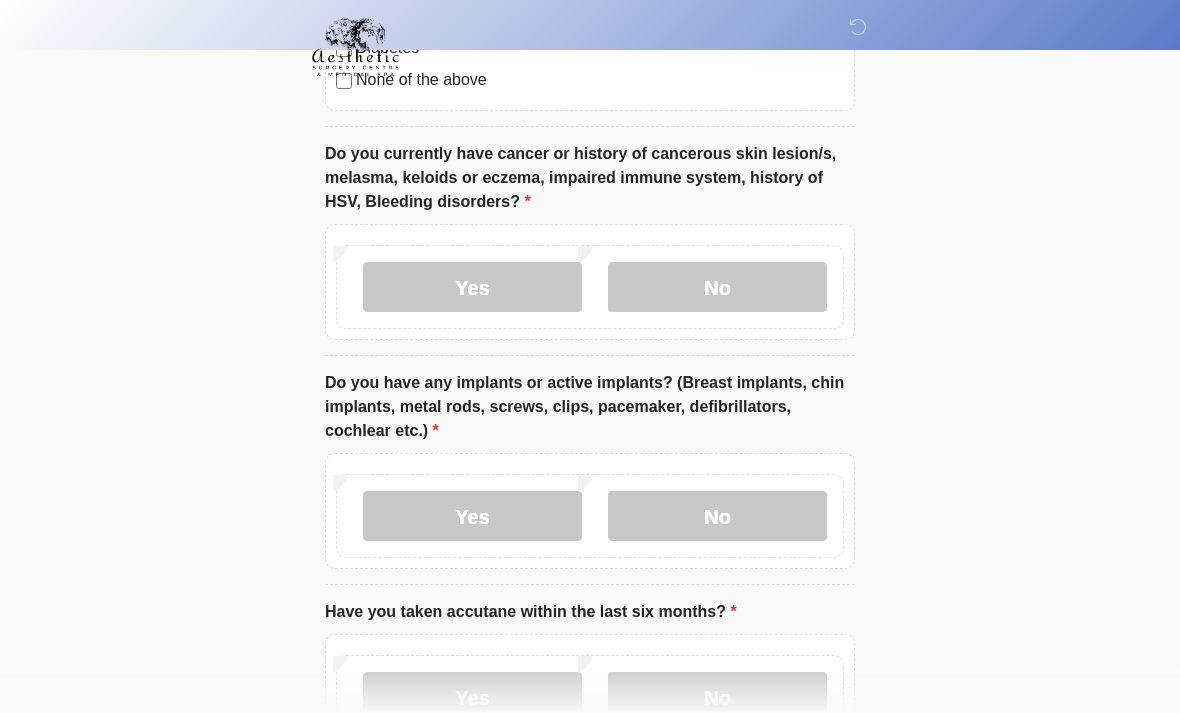 click on "Yes" at bounding box center (472, 287) 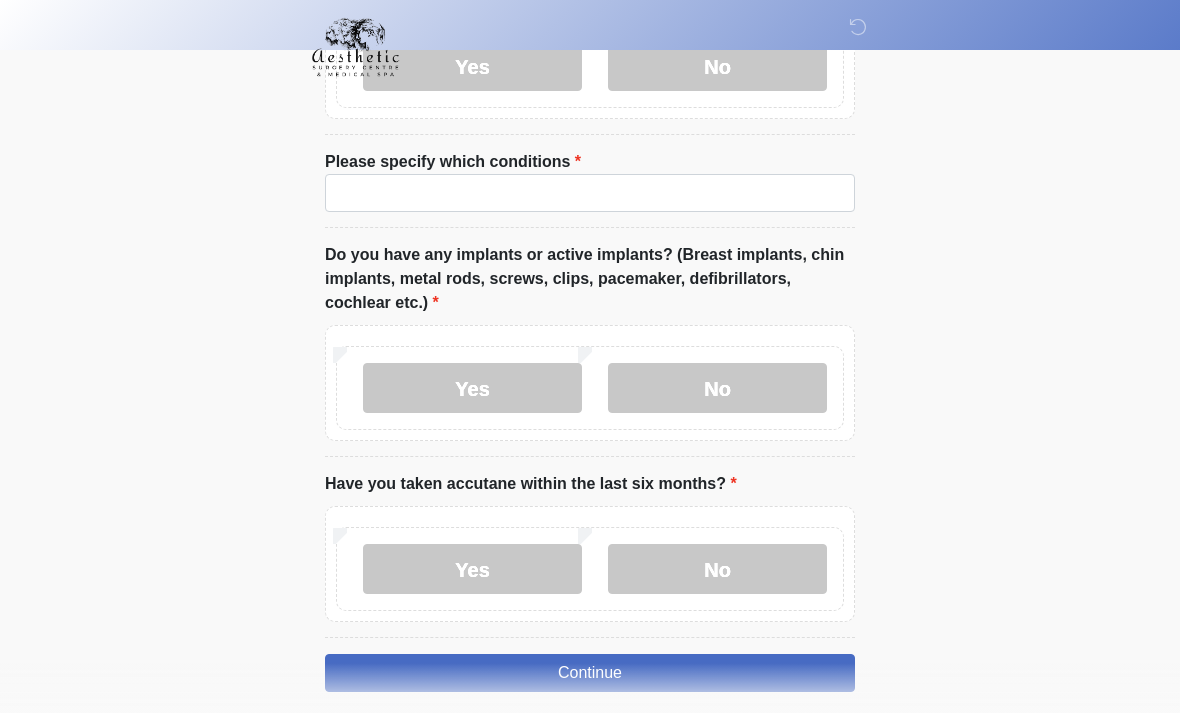scroll, scrollTop: 2359, scrollLeft: 0, axis: vertical 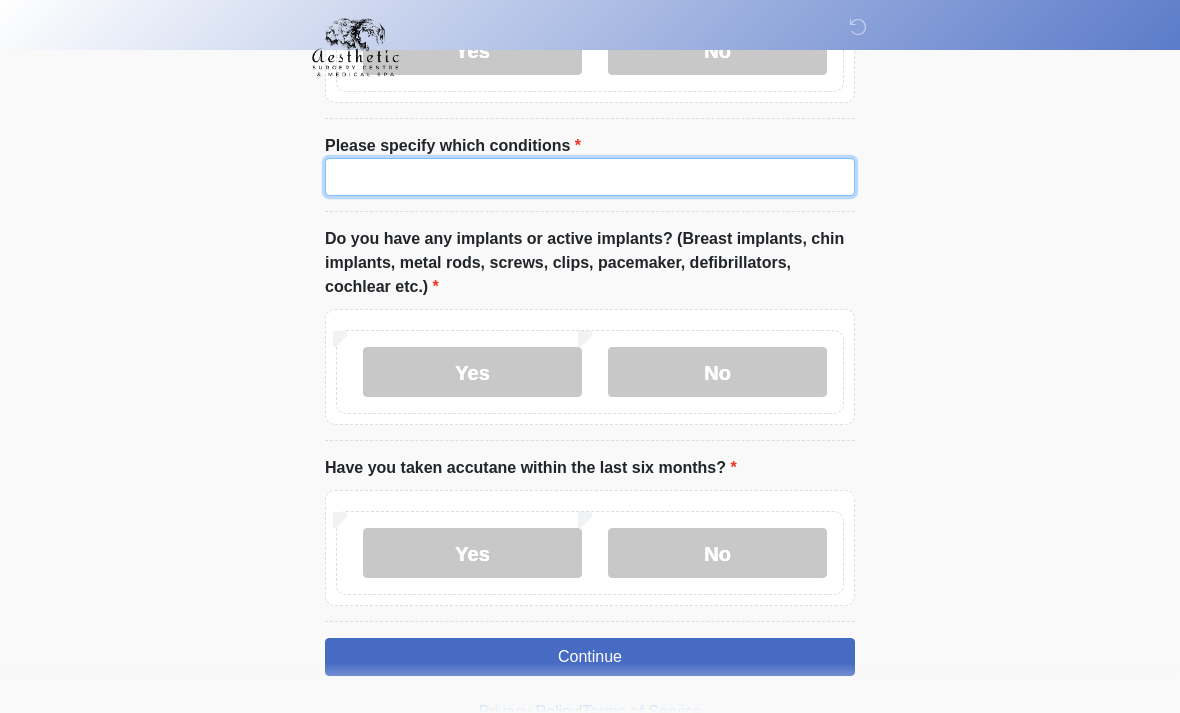 click on "Please specify which conditions" at bounding box center [590, 177] 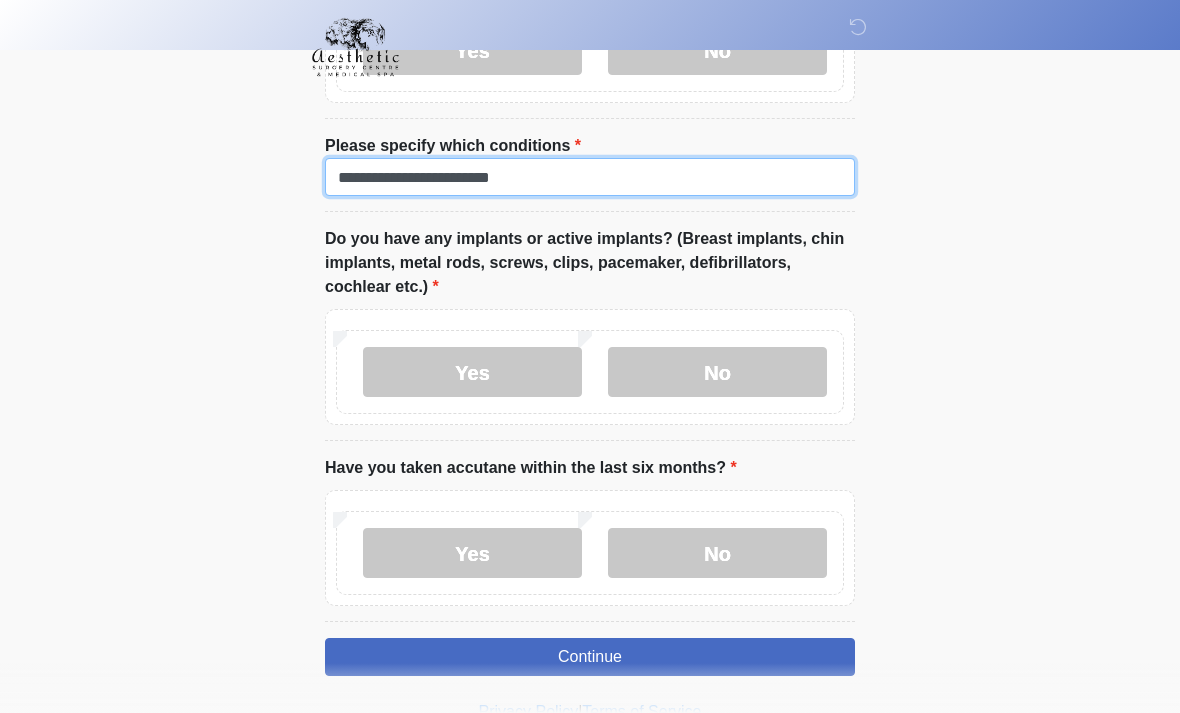 click on "**********" at bounding box center [590, 177] 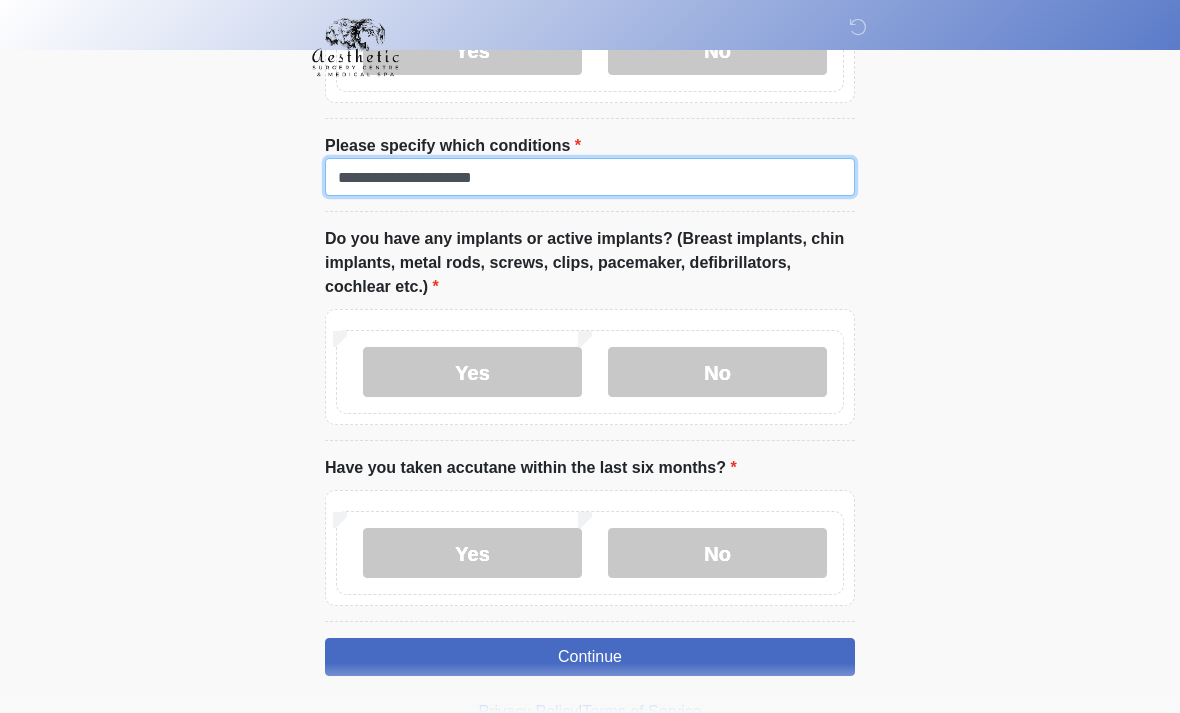 type on "**********" 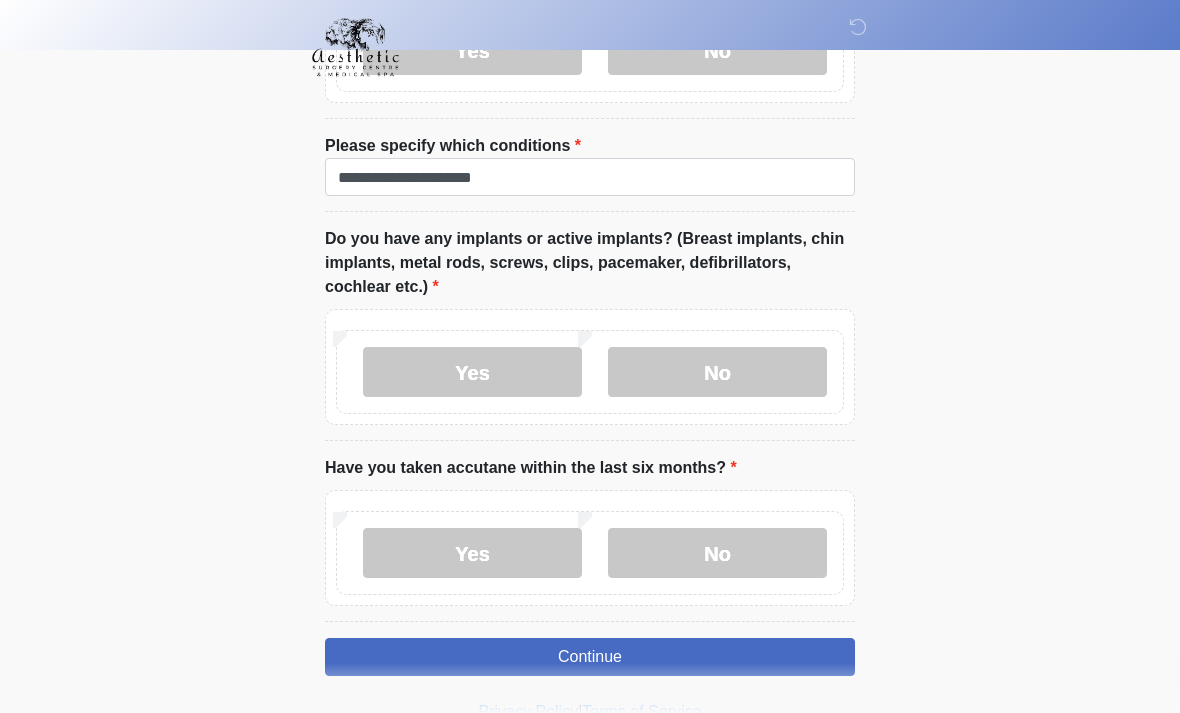 click on "No" at bounding box center [717, 372] 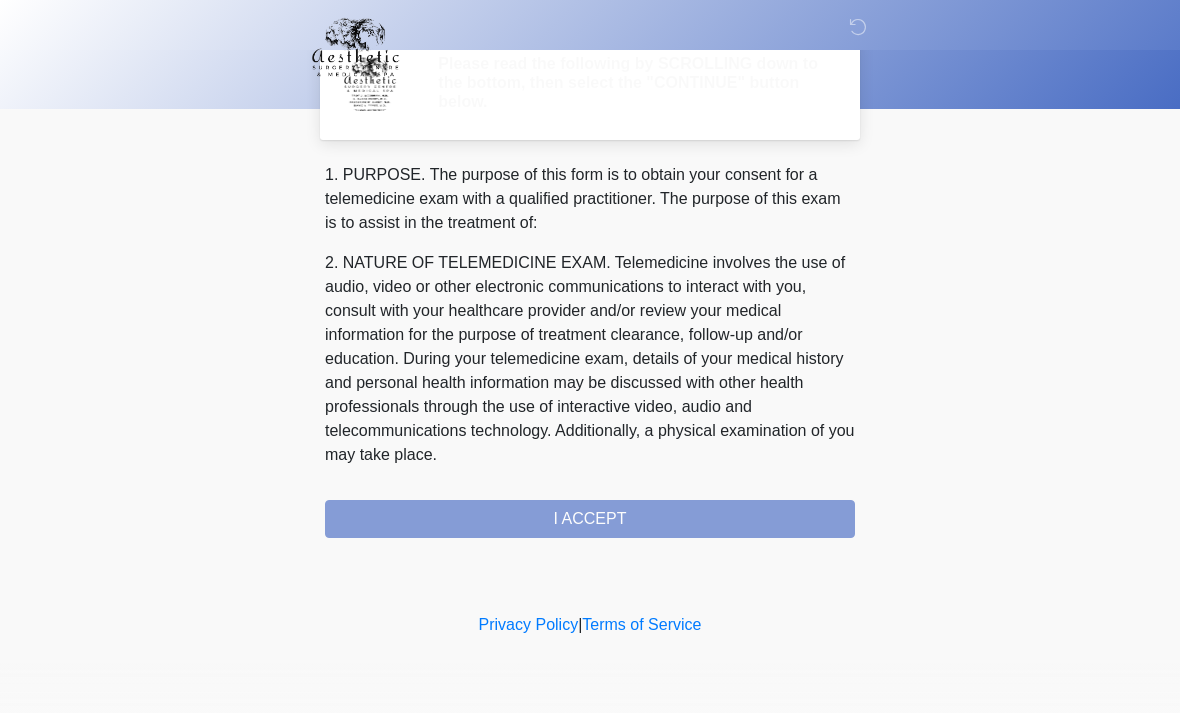 scroll, scrollTop: 0, scrollLeft: 0, axis: both 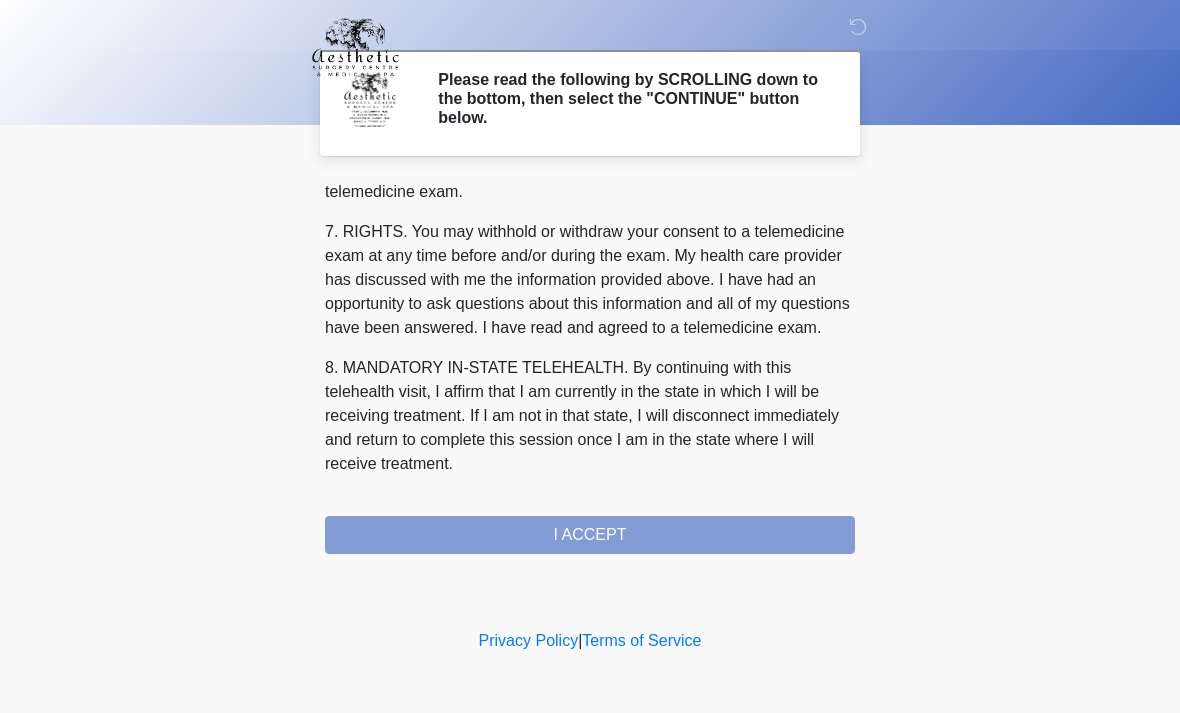 click on "I ACCEPT" at bounding box center [590, 535] 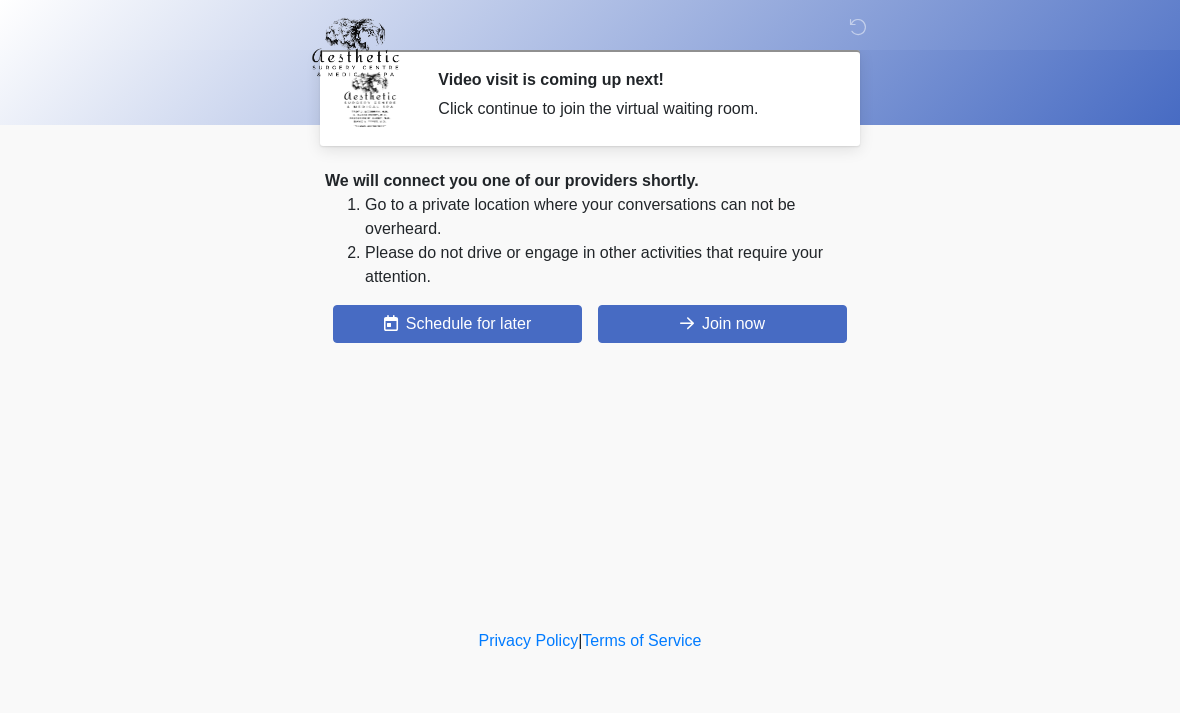 click on "Join now" at bounding box center (722, 324) 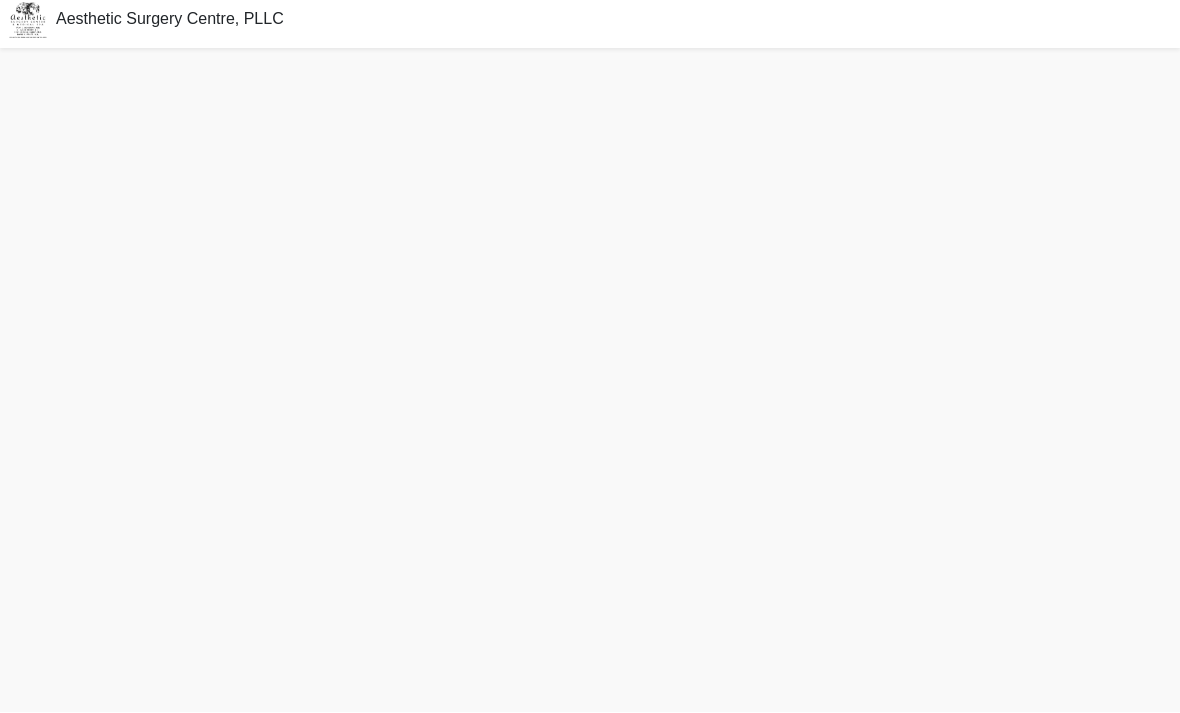 scroll, scrollTop: 52, scrollLeft: 0, axis: vertical 